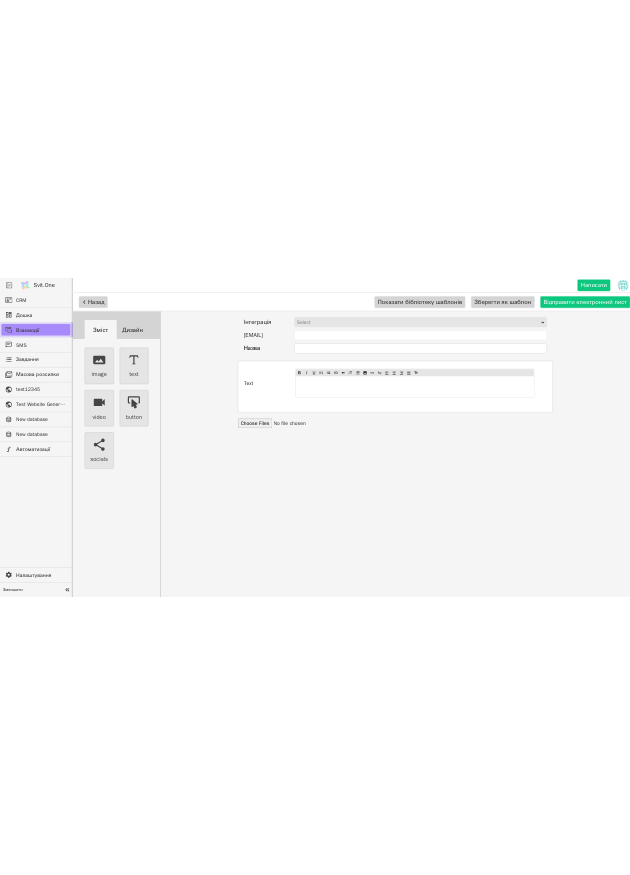 scroll, scrollTop: 0, scrollLeft: 0, axis: both 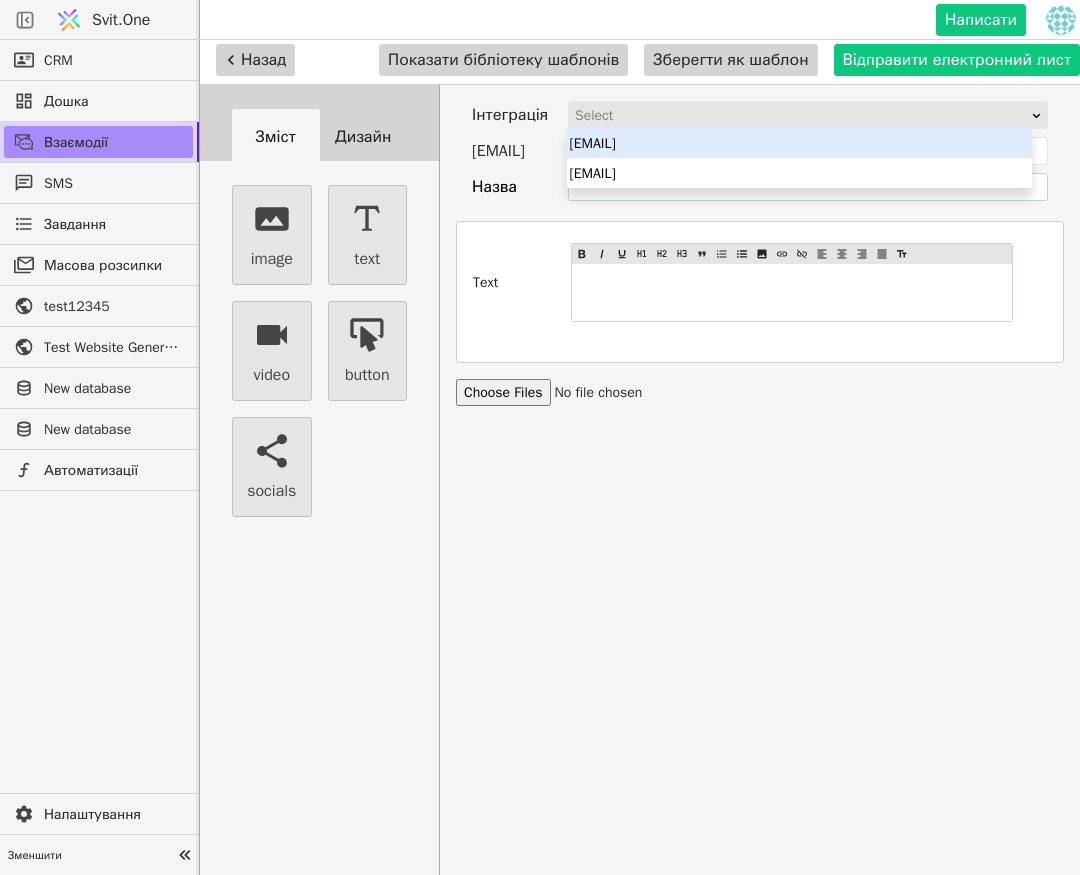 click on "Select" at bounding box center [801, 116] 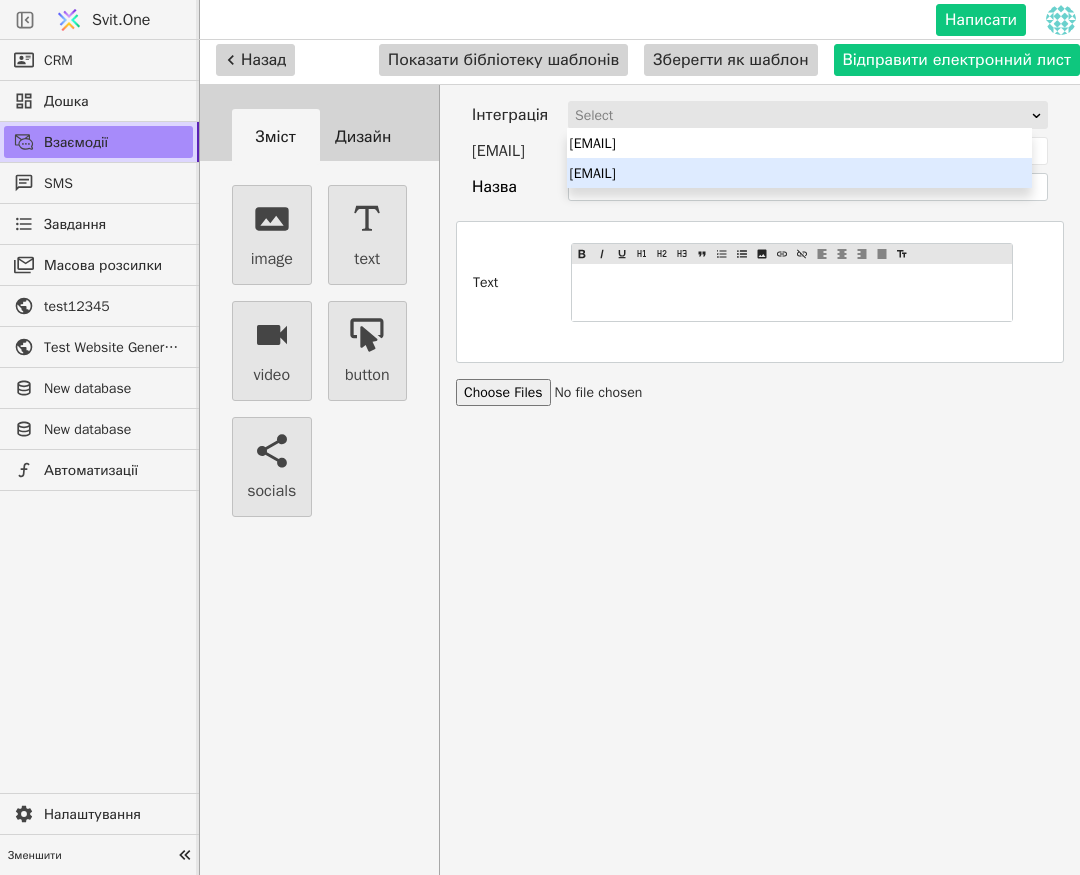 click on "[EMAIL]" at bounding box center (800, 173) 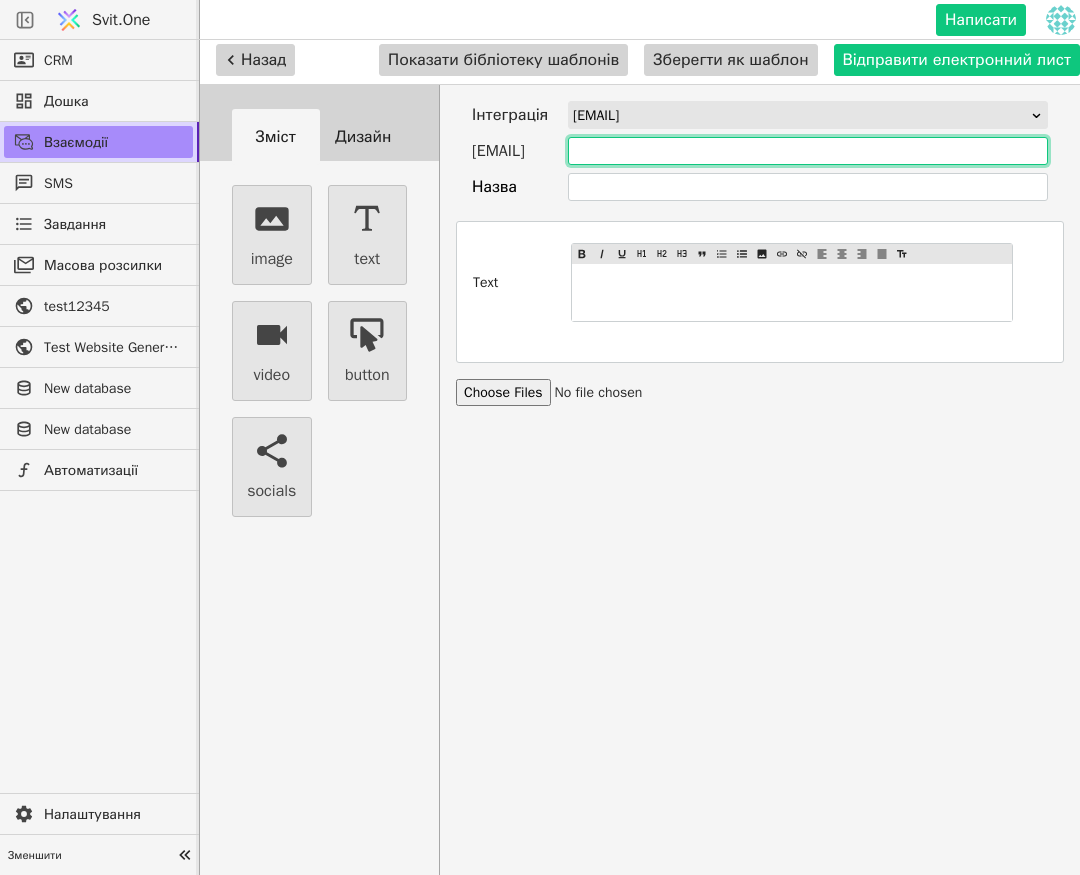 click at bounding box center [808, 151] 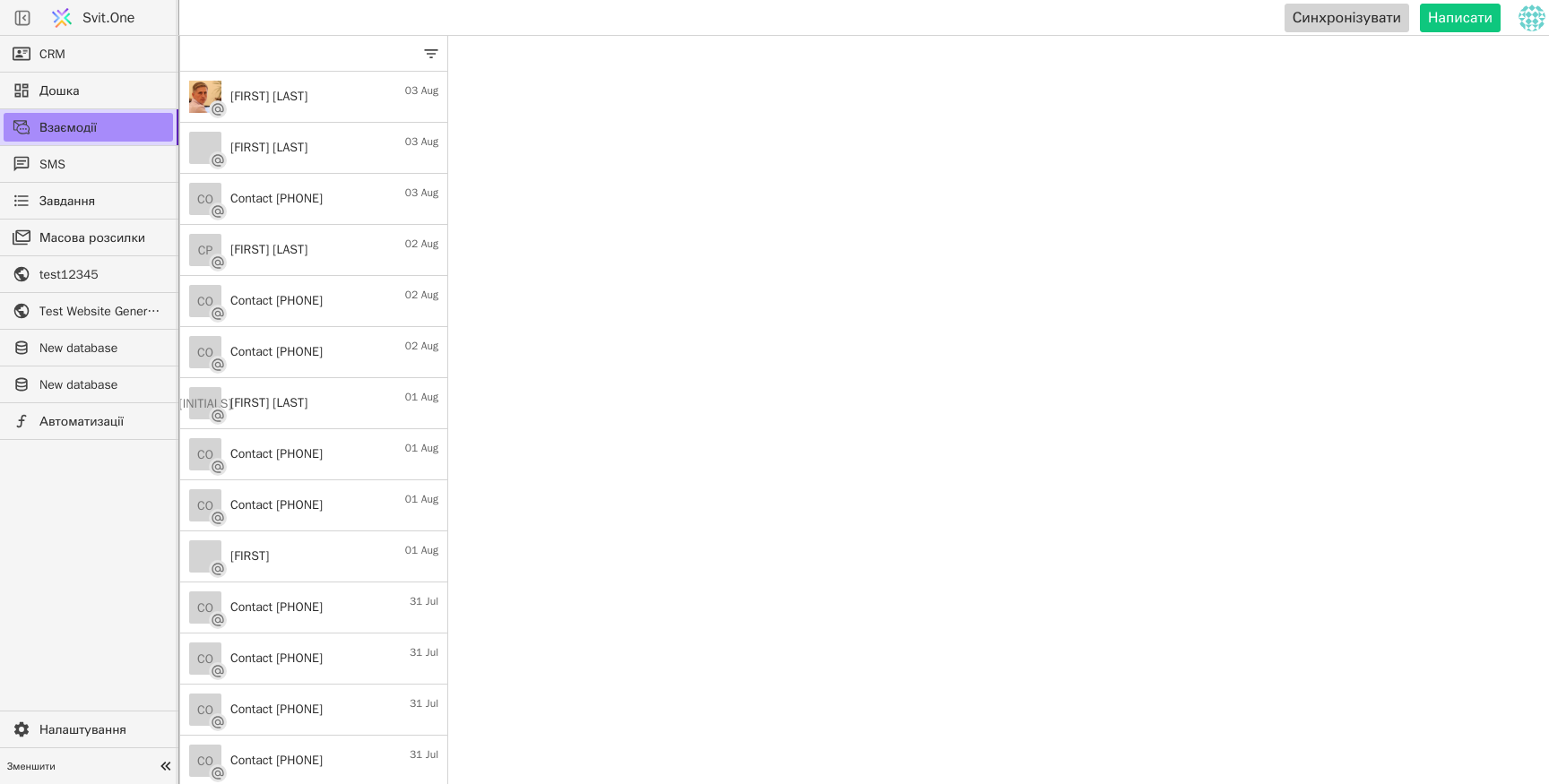 scroll, scrollTop: 0, scrollLeft: 0, axis: both 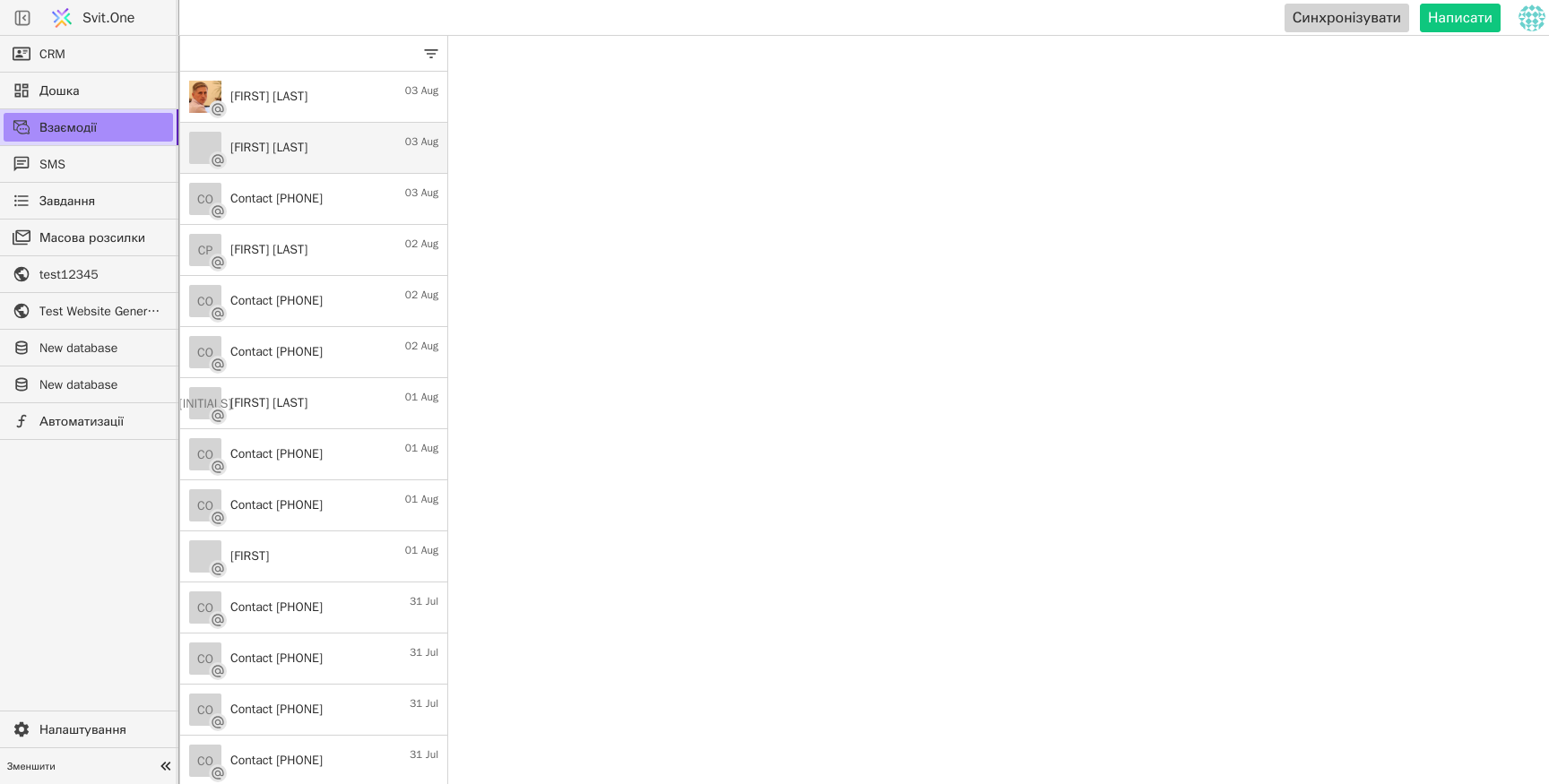 click on "[FIRST] [LAST] 03 Aug" at bounding box center (314, 148) 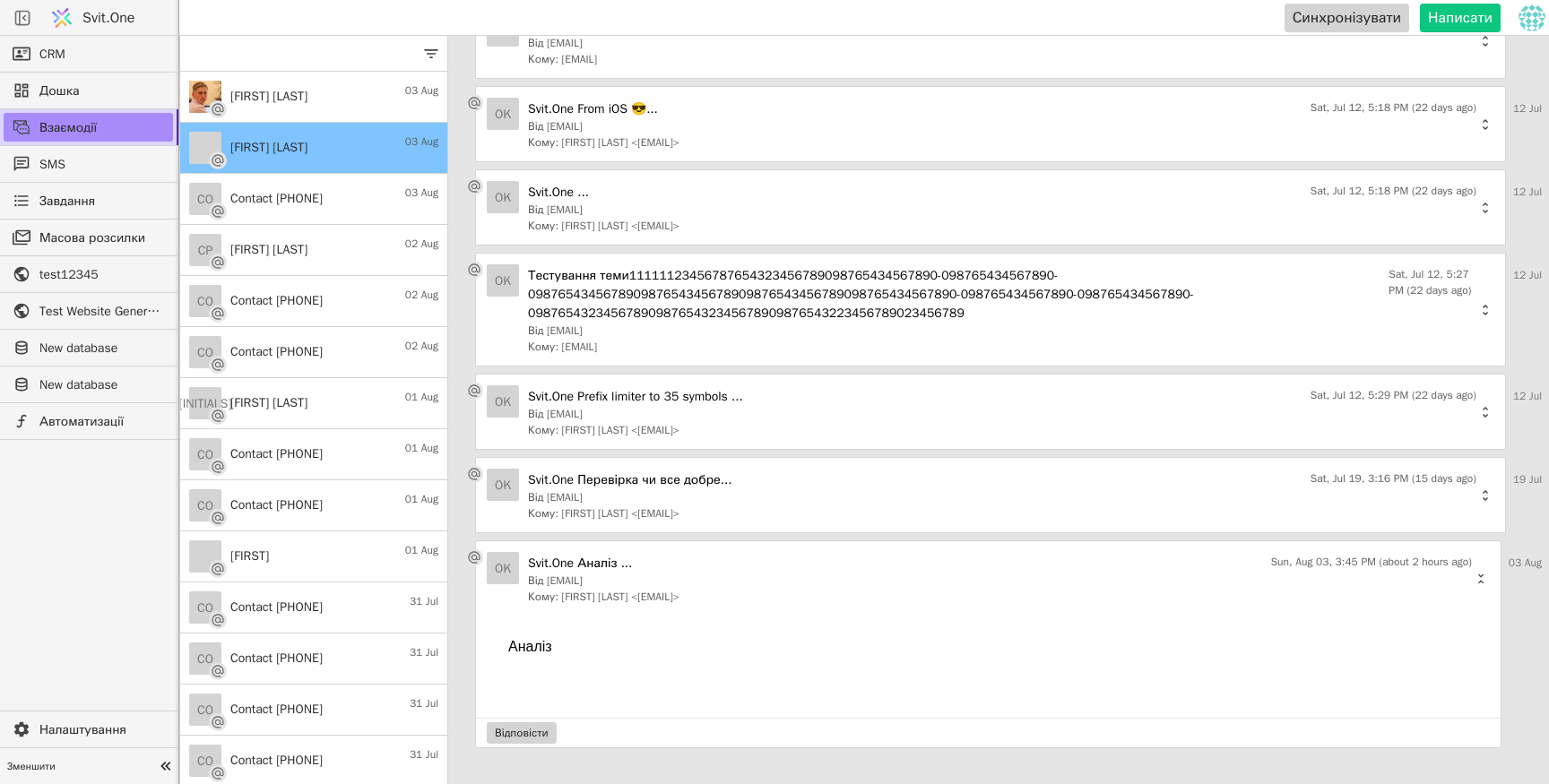scroll, scrollTop: 0, scrollLeft: 0, axis: both 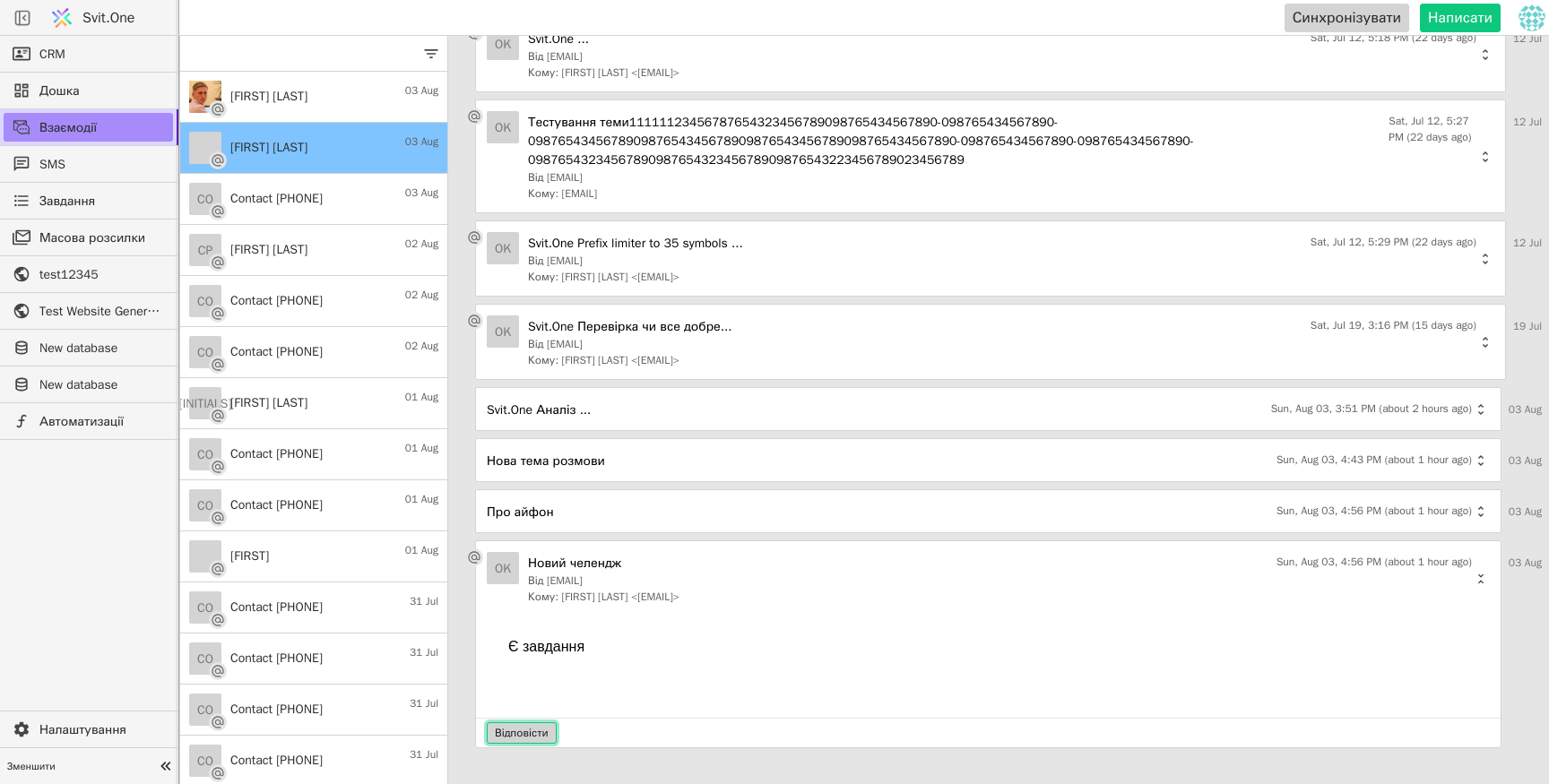 click on "Відповісти" at bounding box center (522, 733) 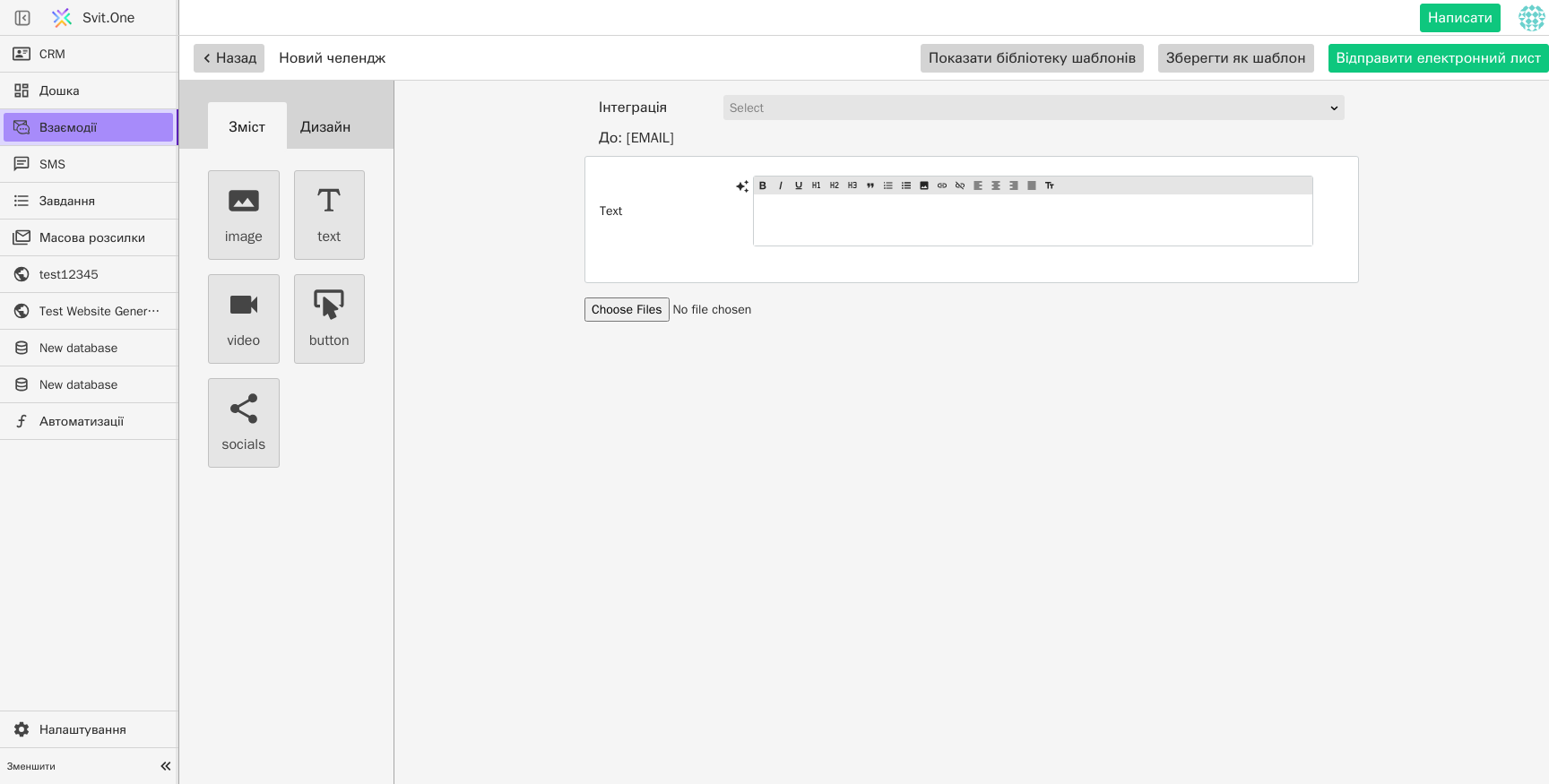 click at bounding box center (713, 309) 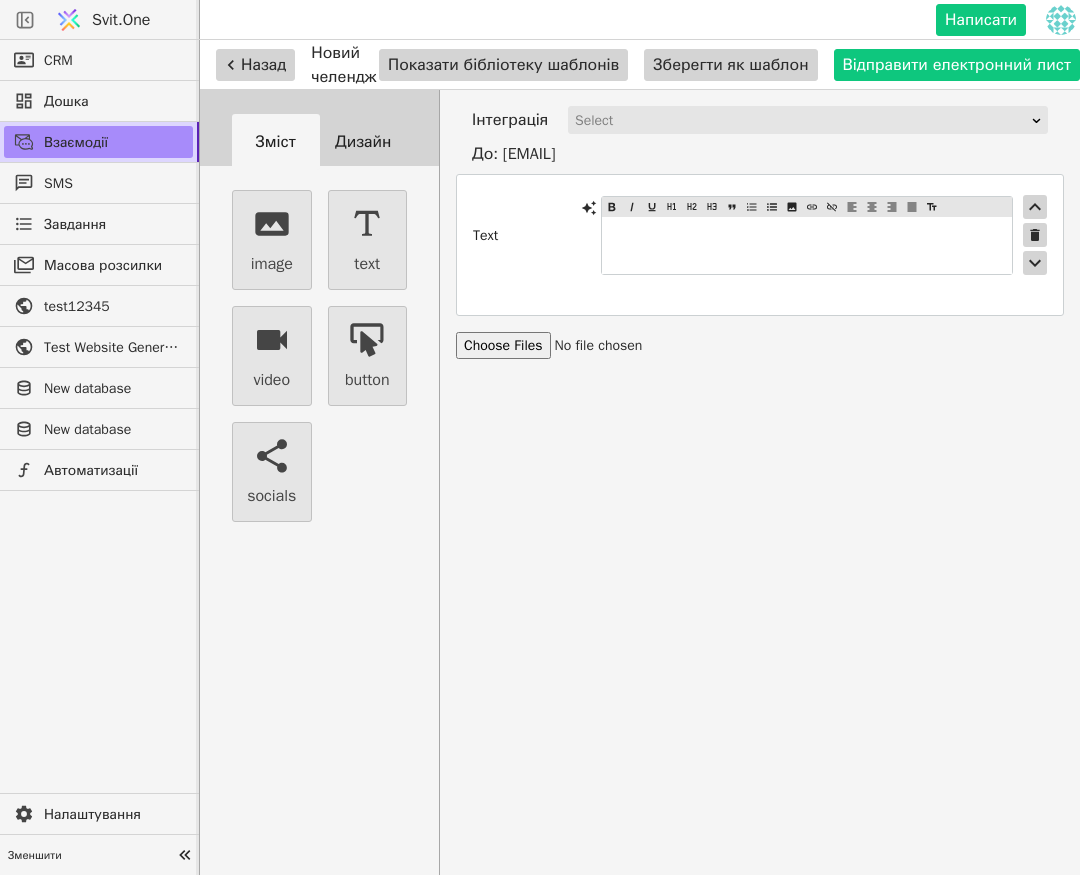 click on "﻿" at bounding box center (807, 245) 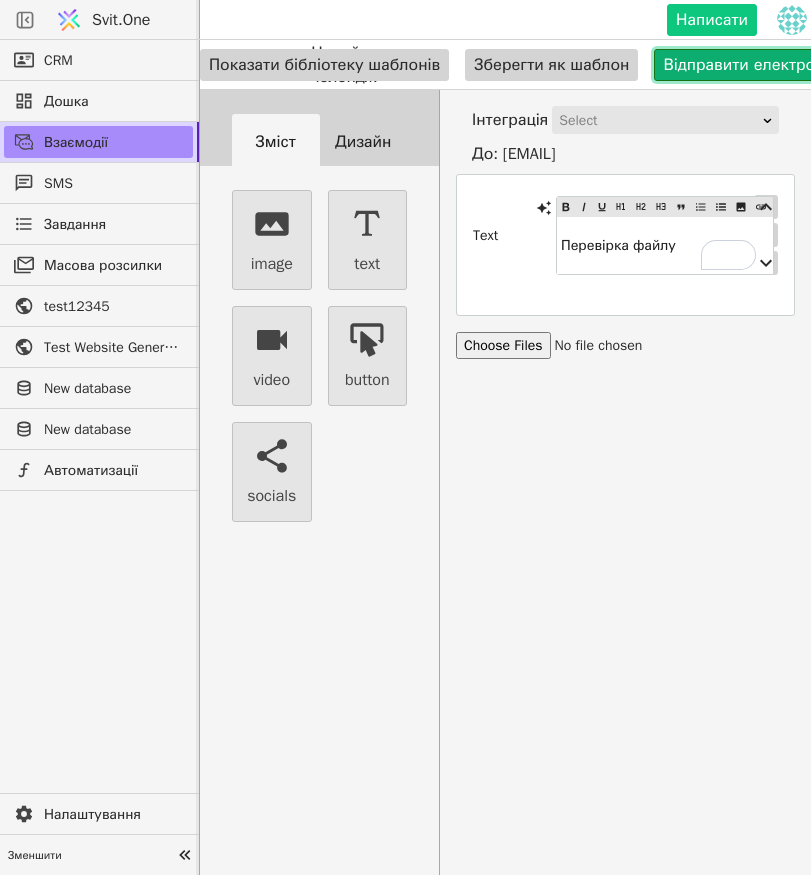 click on "Відправити електронний лист" at bounding box center [777, 65] 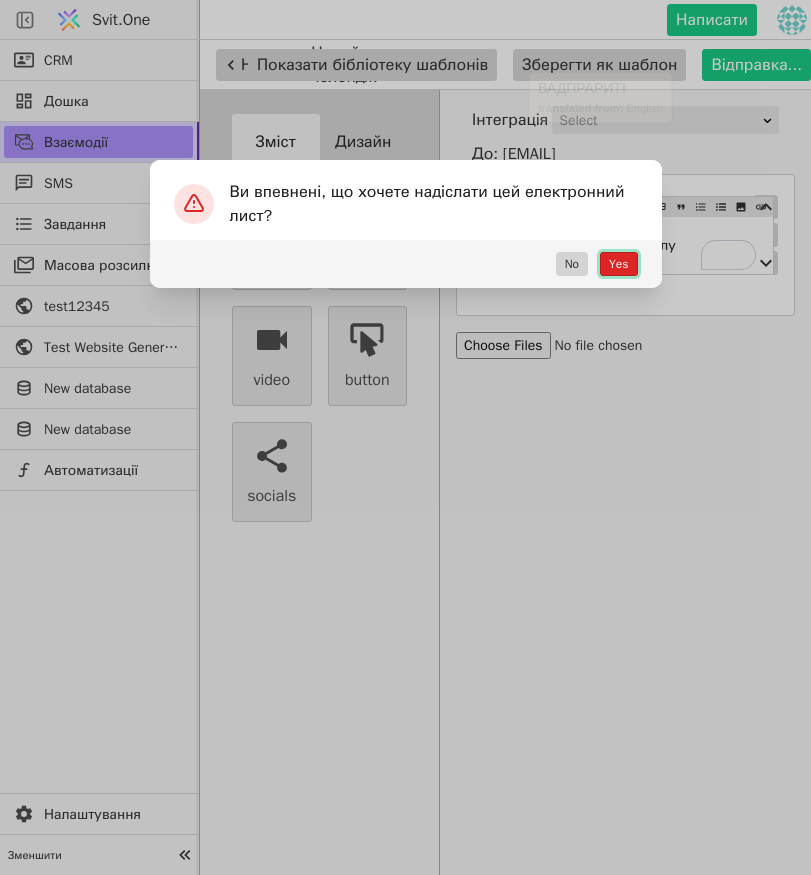 click on "Yes" at bounding box center [618, 264] 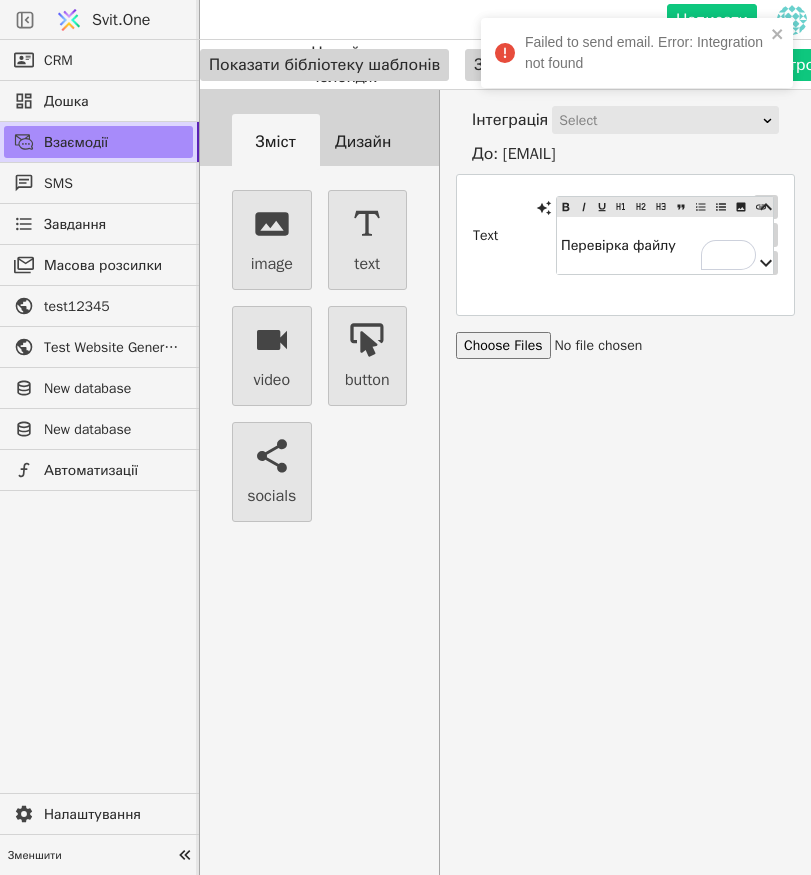 click on "Select" at bounding box center [659, 121] 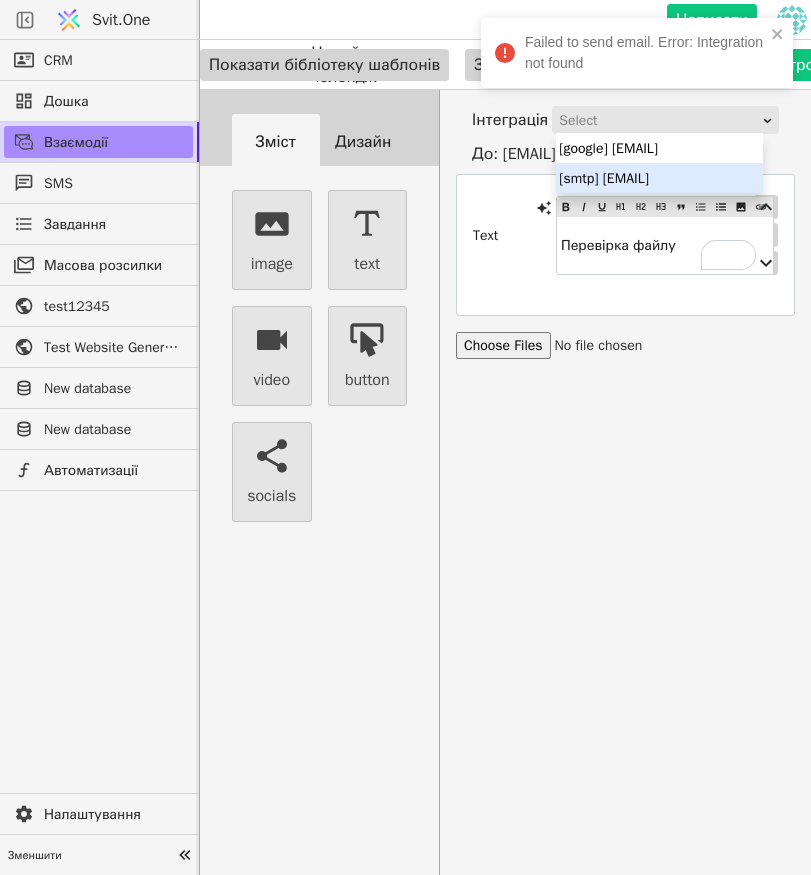 click on "[smtp] [EMAIL]" at bounding box center (659, 178) 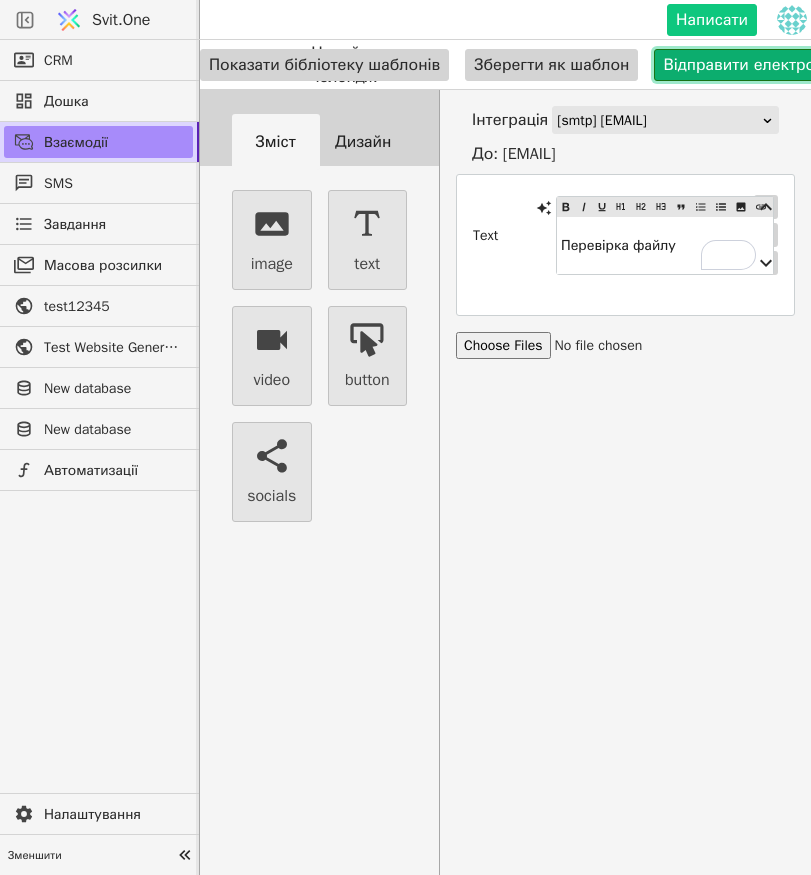 click on "Відправити електронний лист" at bounding box center (777, 65) 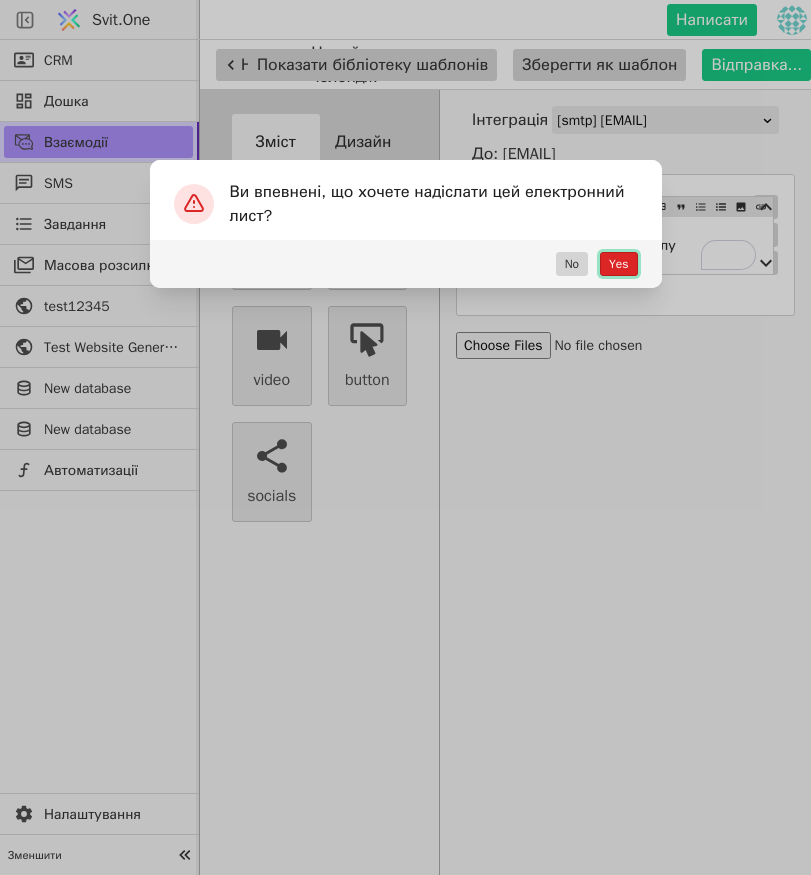 click on "Yes" at bounding box center (618, 264) 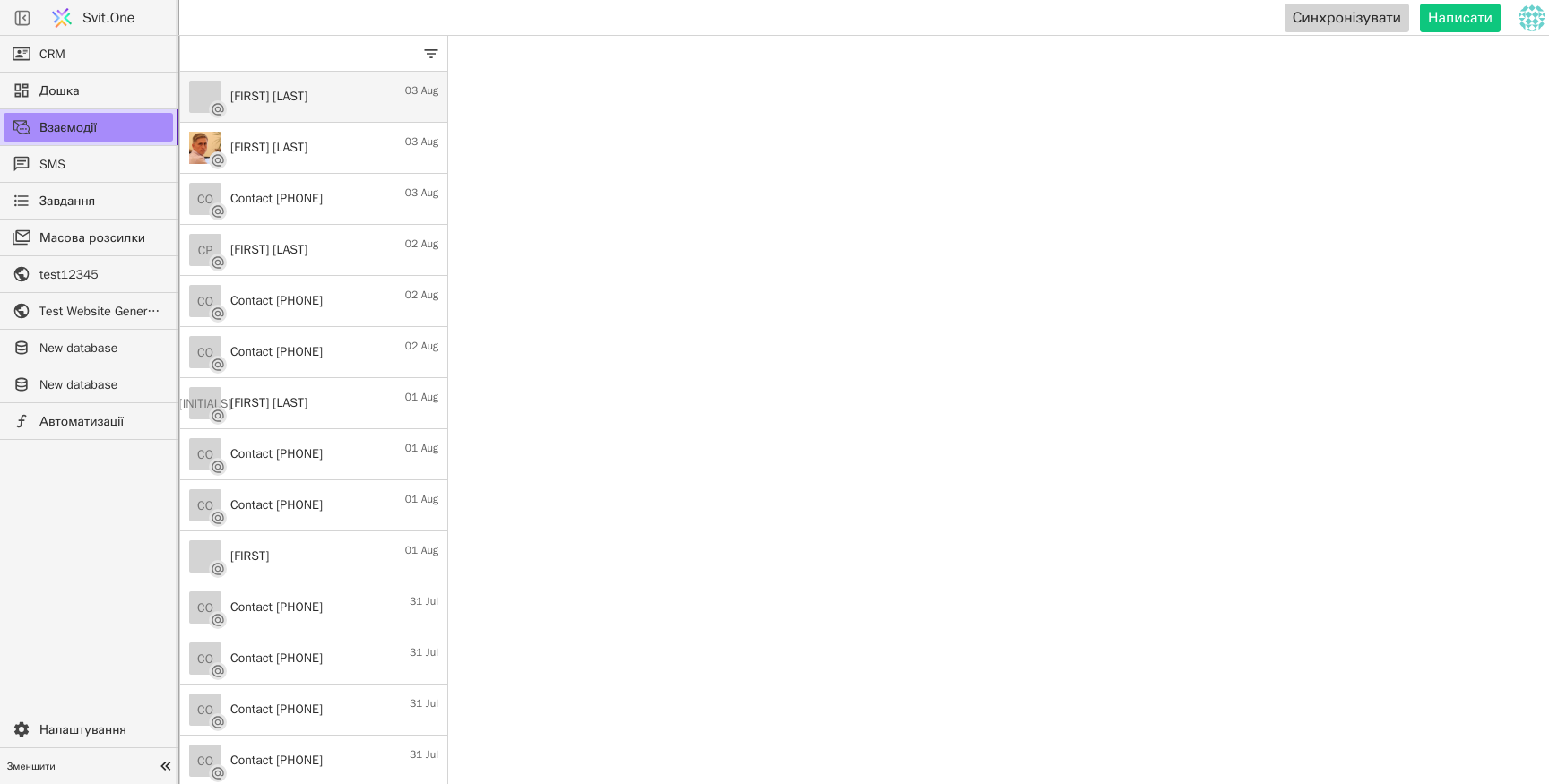 click on "[FIRST] [LAST] 03 Aug" at bounding box center (314, 97) 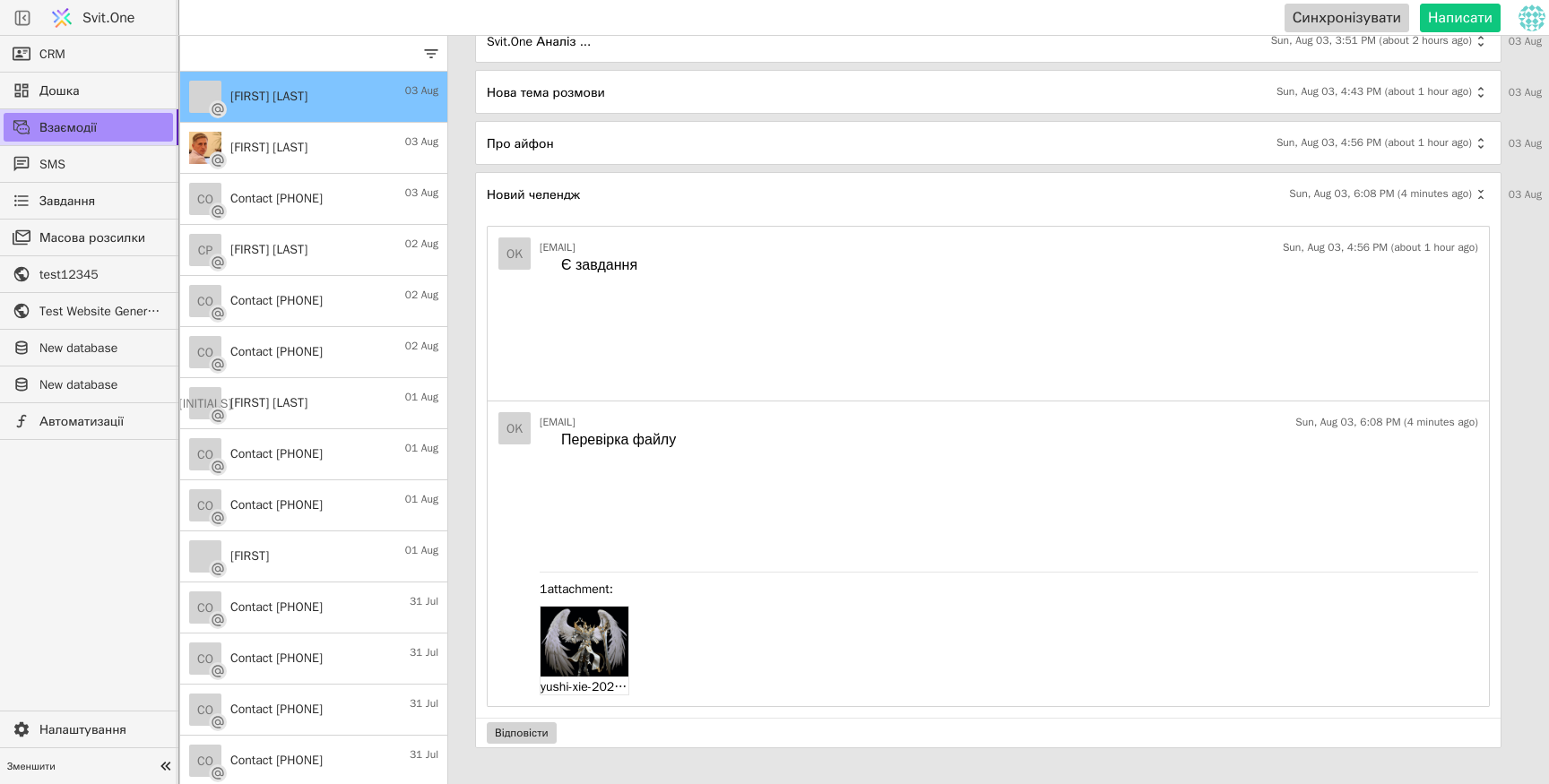 scroll, scrollTop: 0, scrollLeft: 0, axis: both 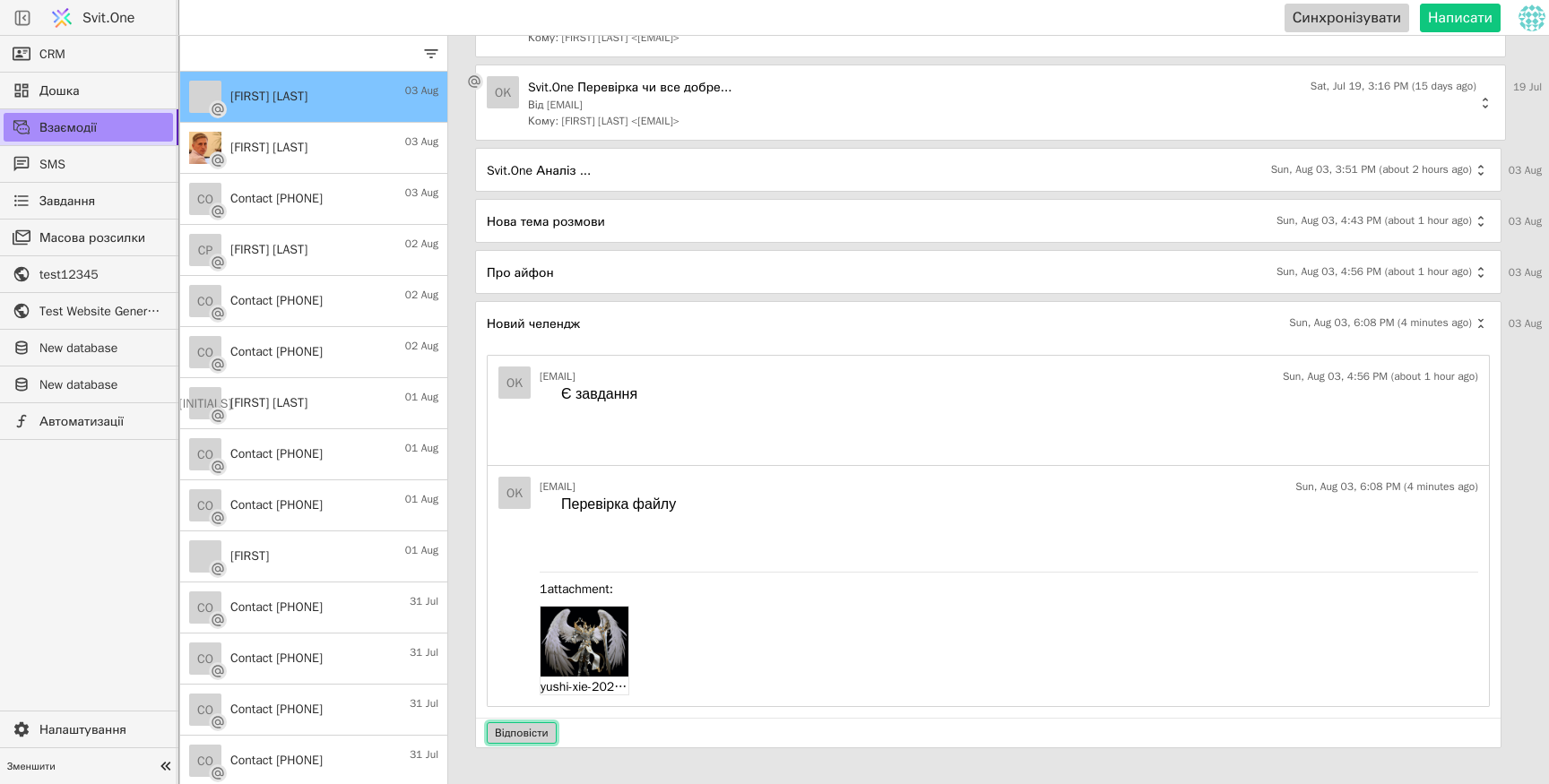 click on "Відповісти" at bounding box center (522, 733) 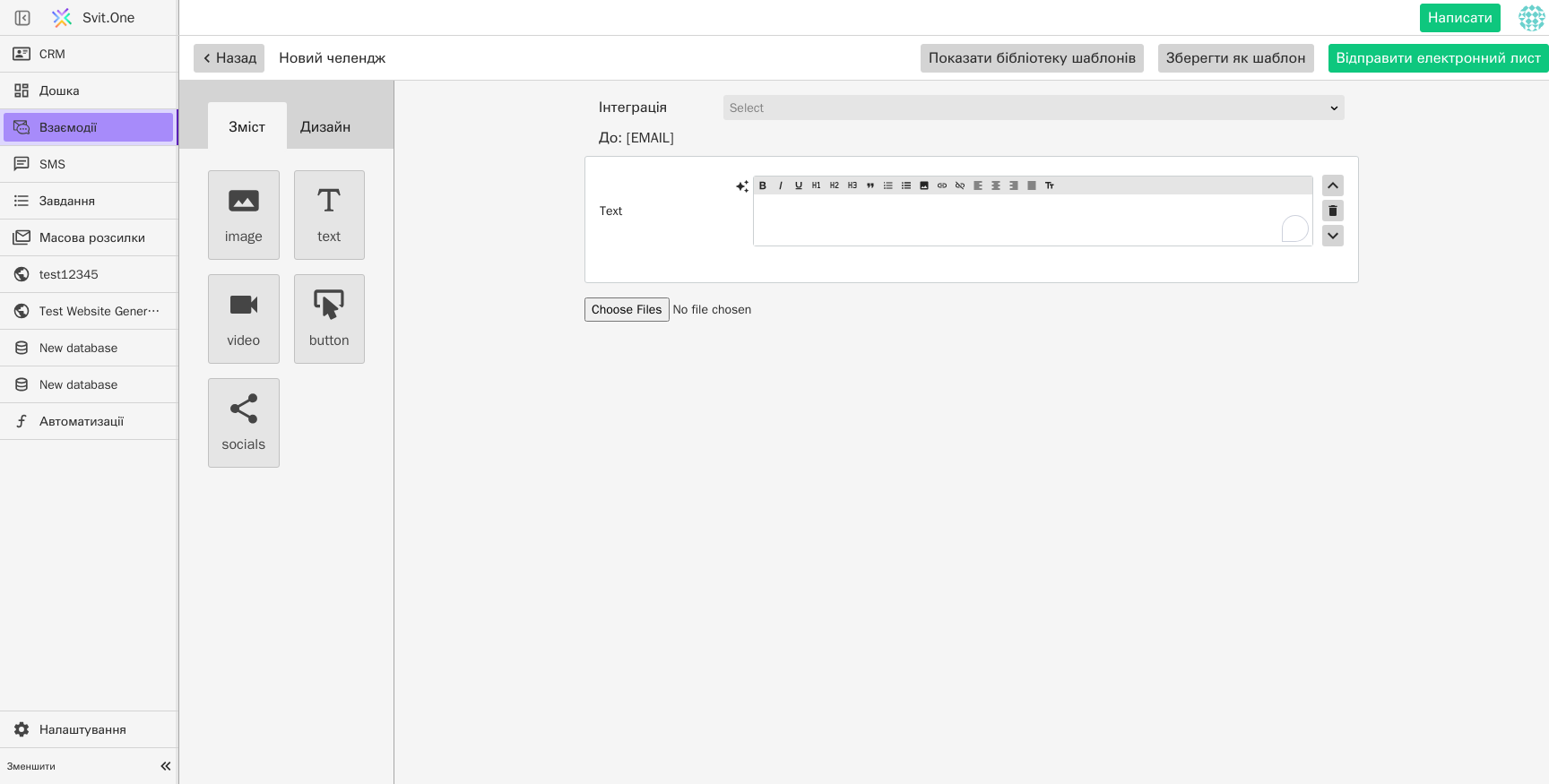 click on "﻿" at bounding box center (1033, 220) 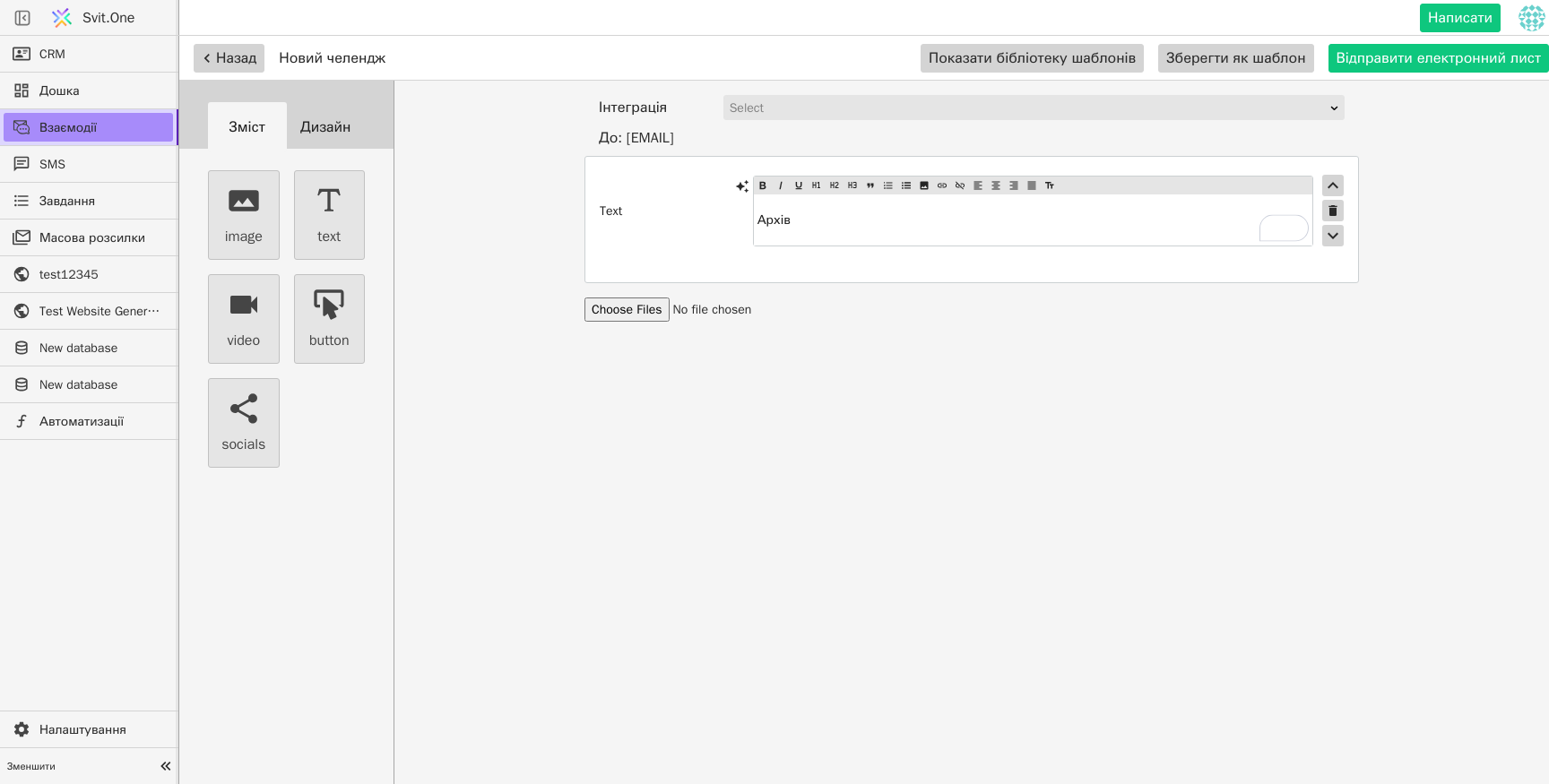 click at bounding box center [713, 309] 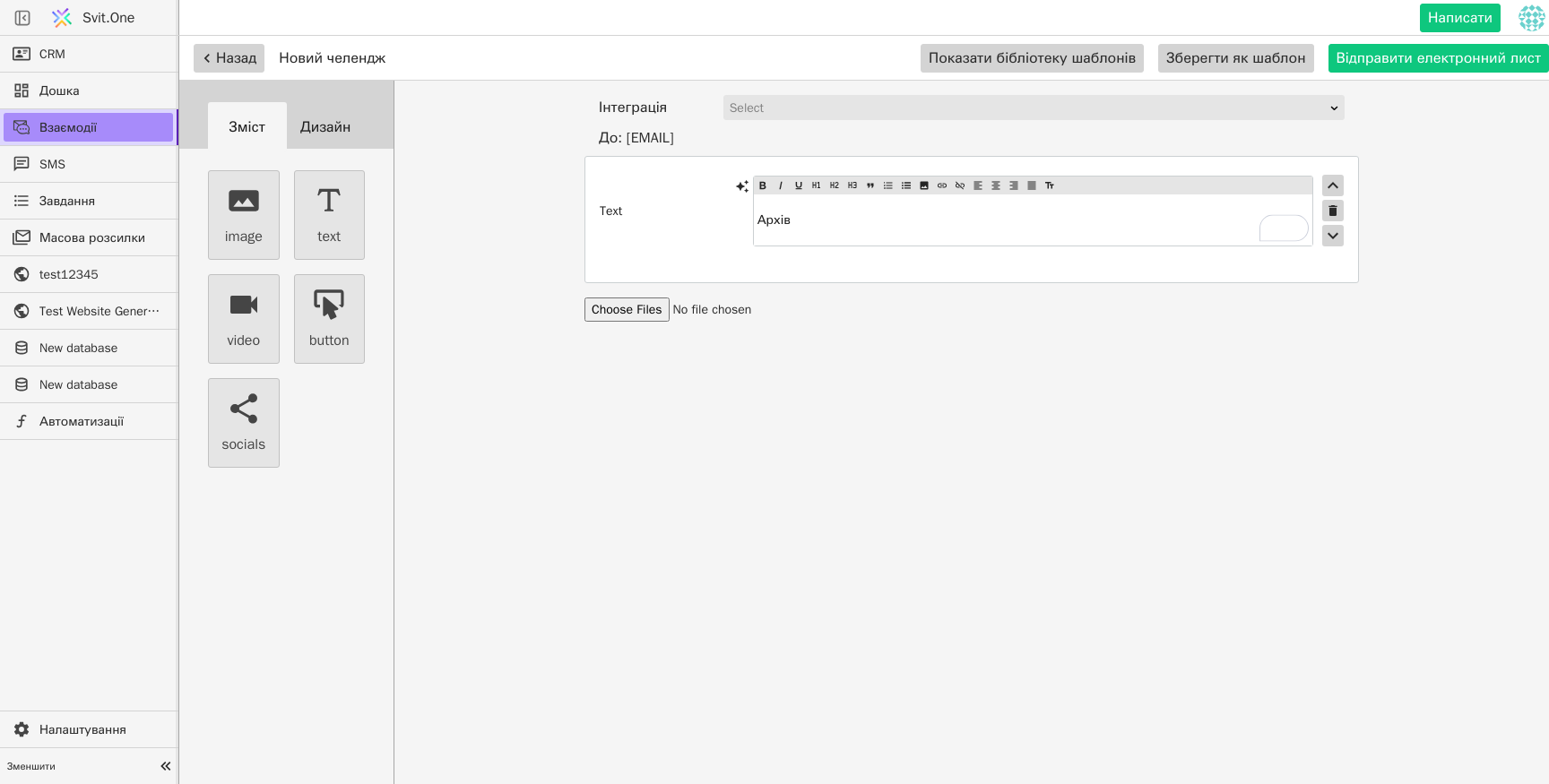 click on "Select" at bounding box center [1028, 108] 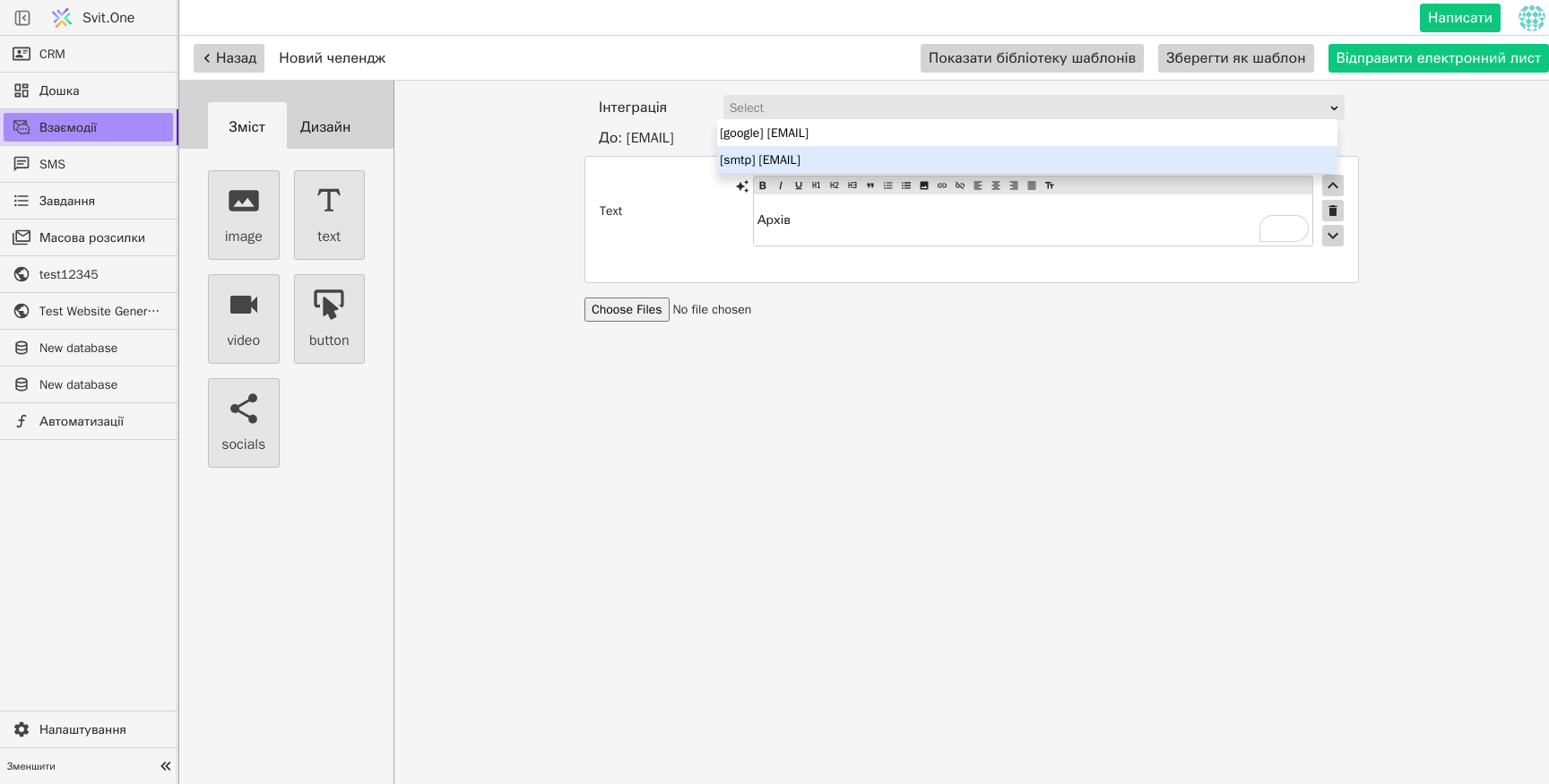click on "[smtp] [EMAIL]" at bounding box center [1026, 159] 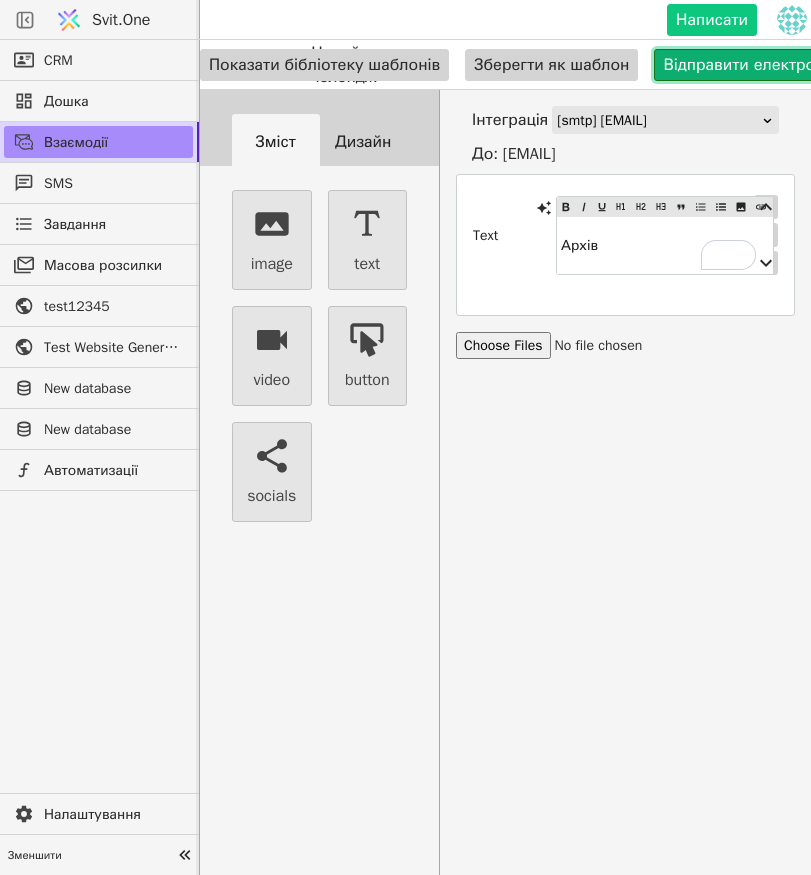 click on "Відправити електронний лист" at bounding box center [777, 65] 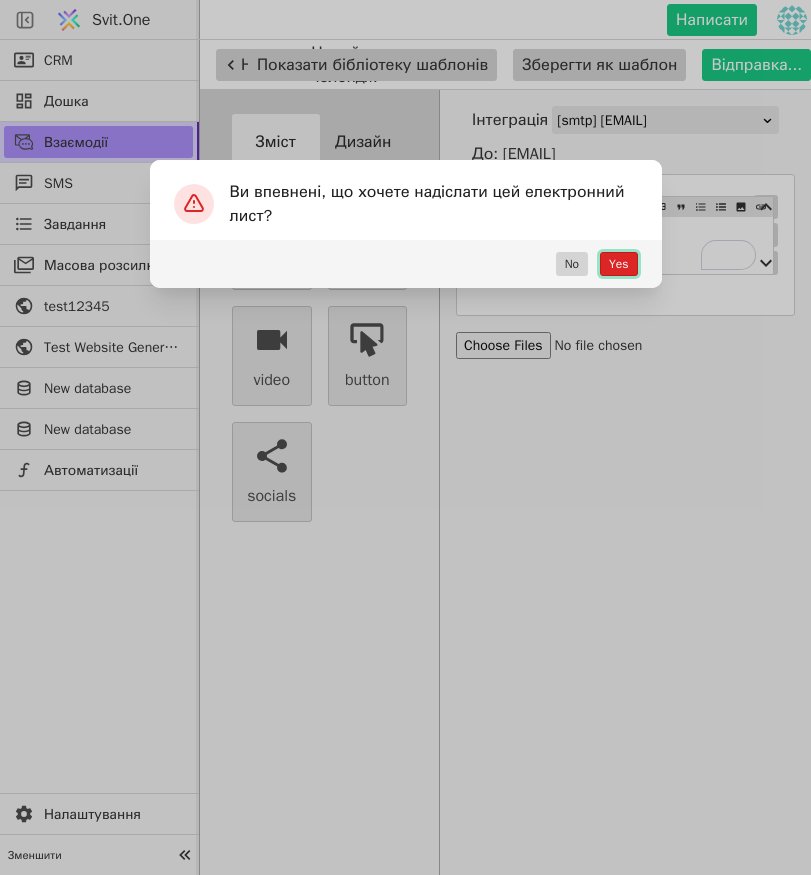 click on "Yes" at bounding box center [618, 264] 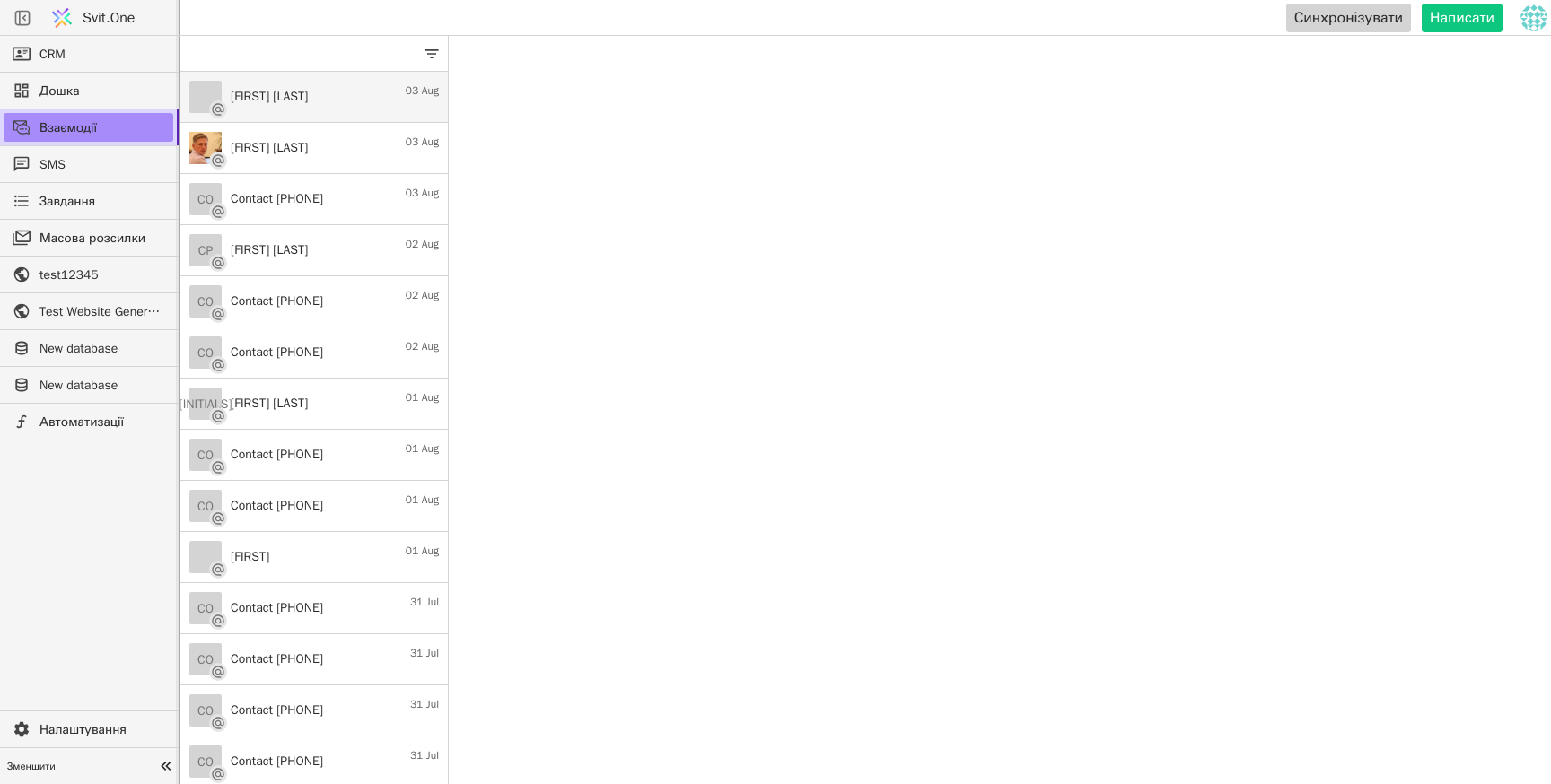 click on "[FIRST] [LAST] 03 Aug" at bounding box center (314, 97) 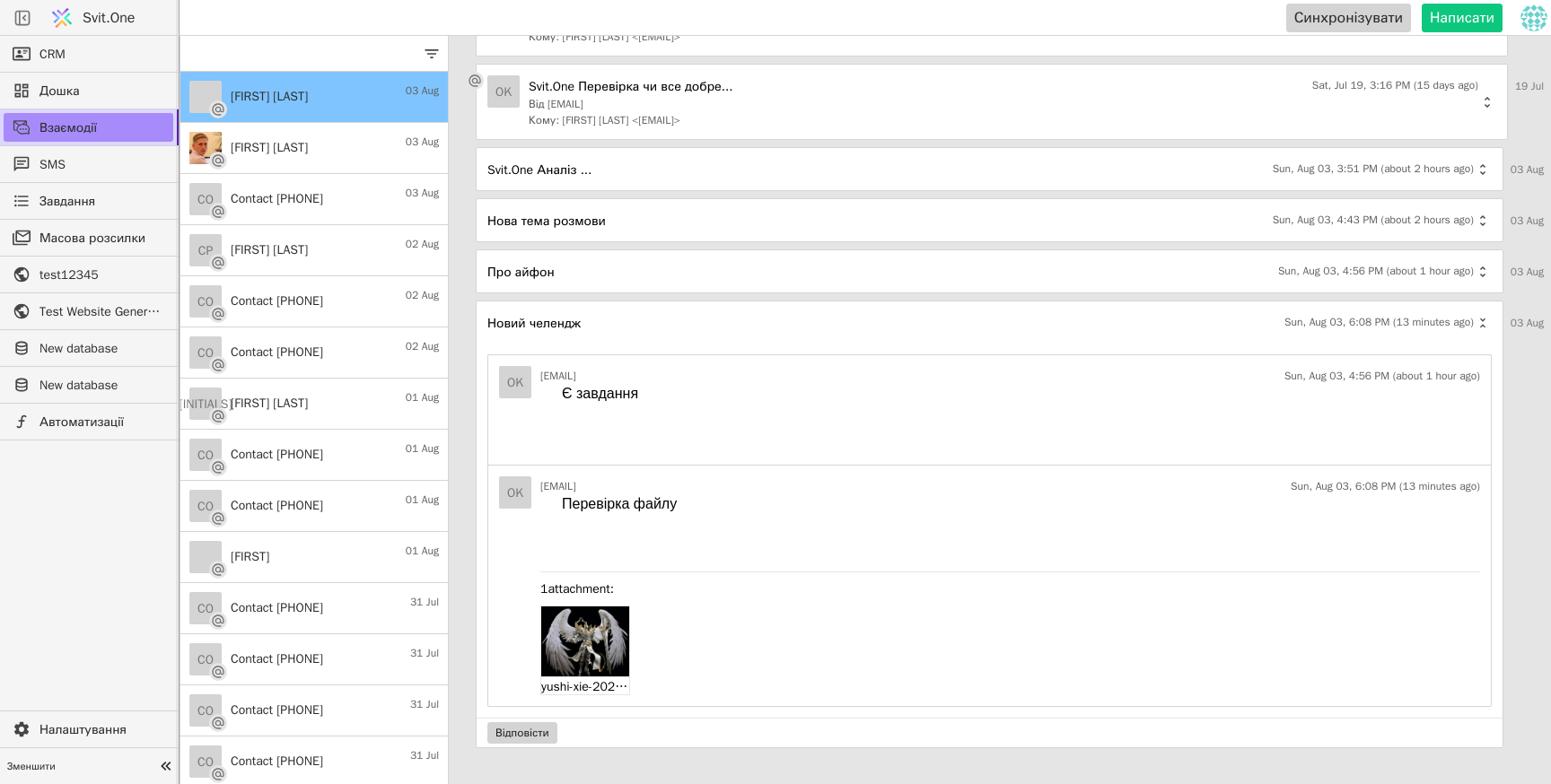 scroll, scrollTop: 0, scrollLeft: 0, axis: both 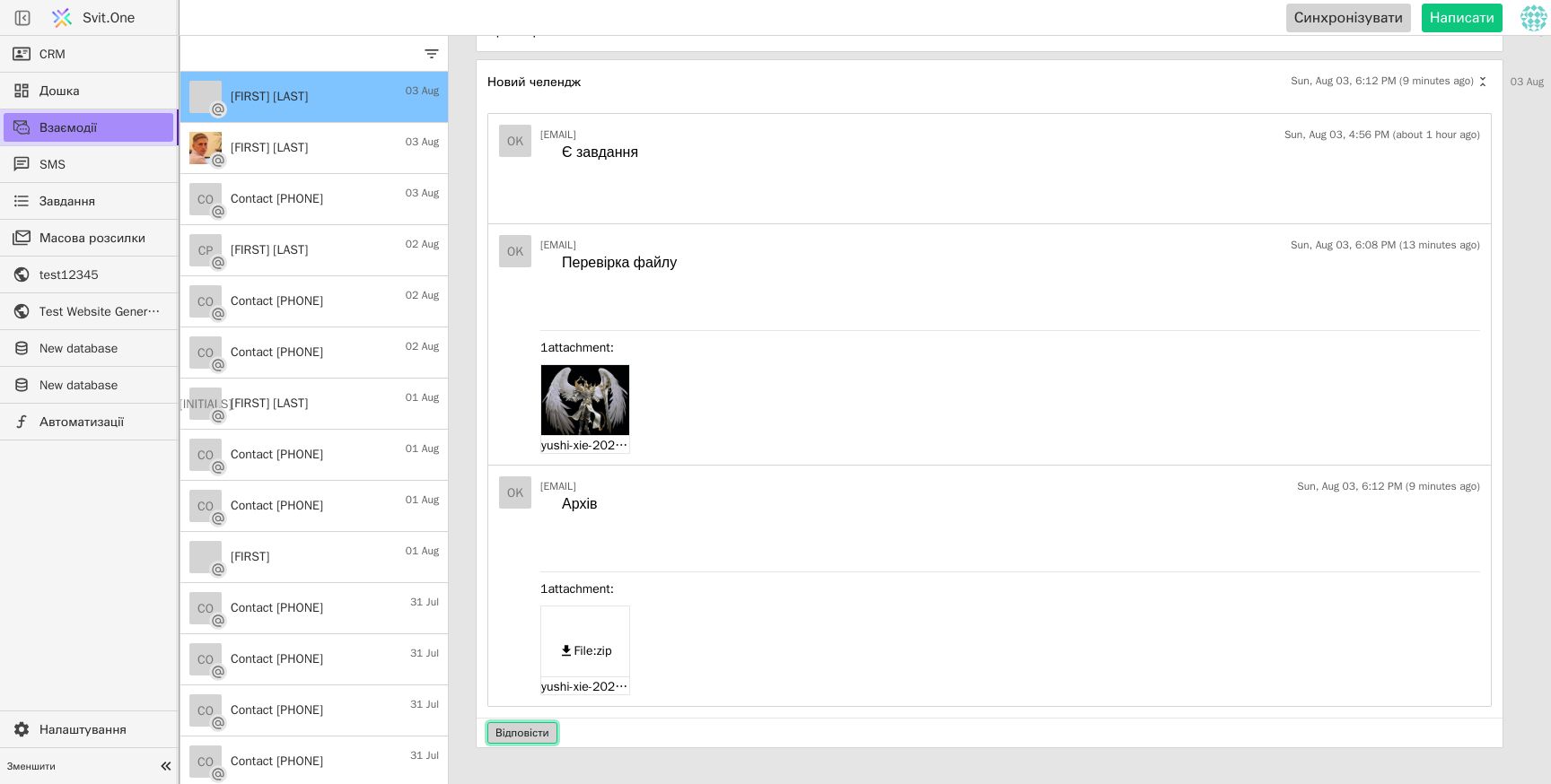 click on "Відповісти" at bounding box center [522, 733] 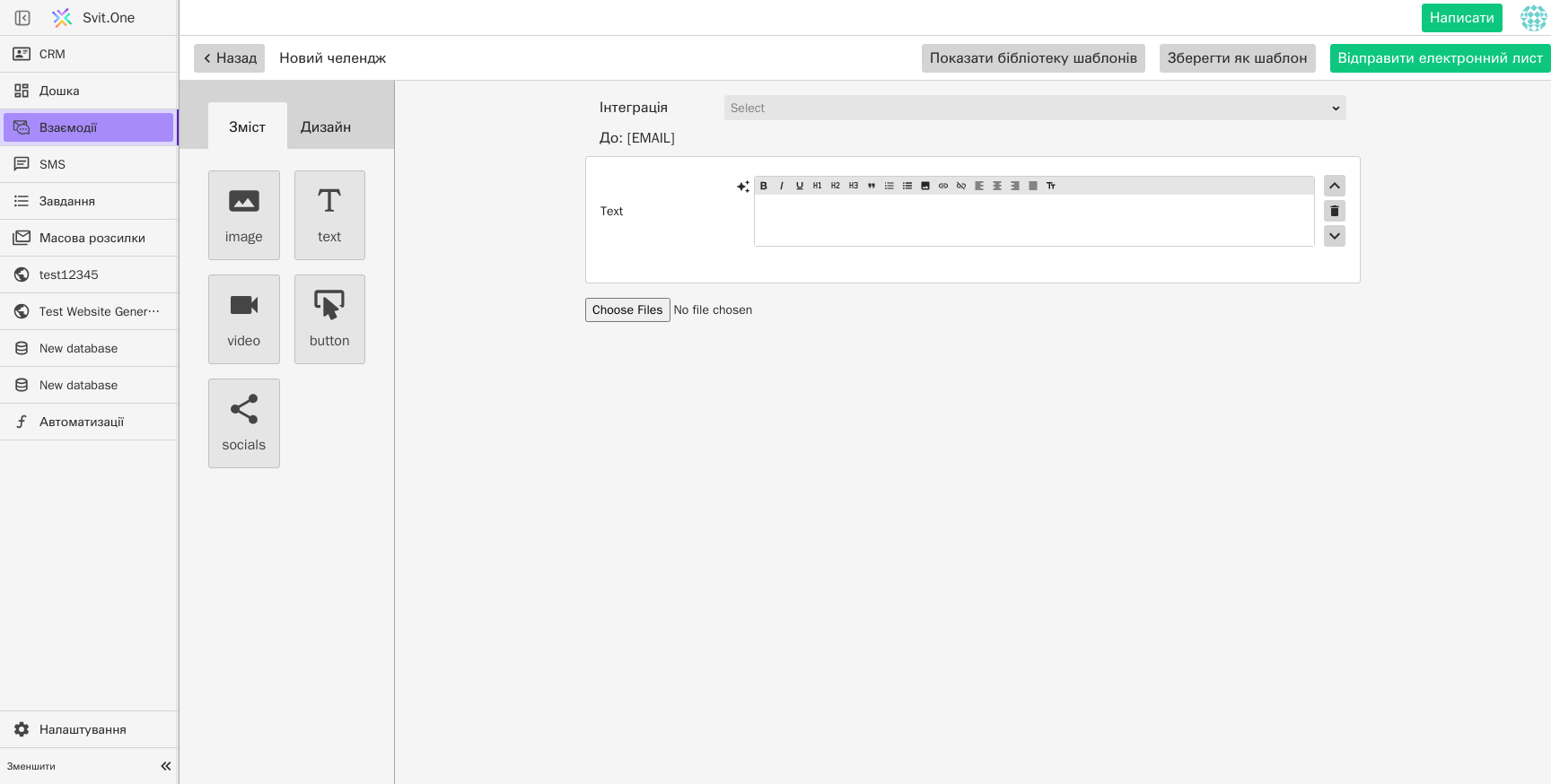 click on "﻿" at bounding box center (1034, 220) 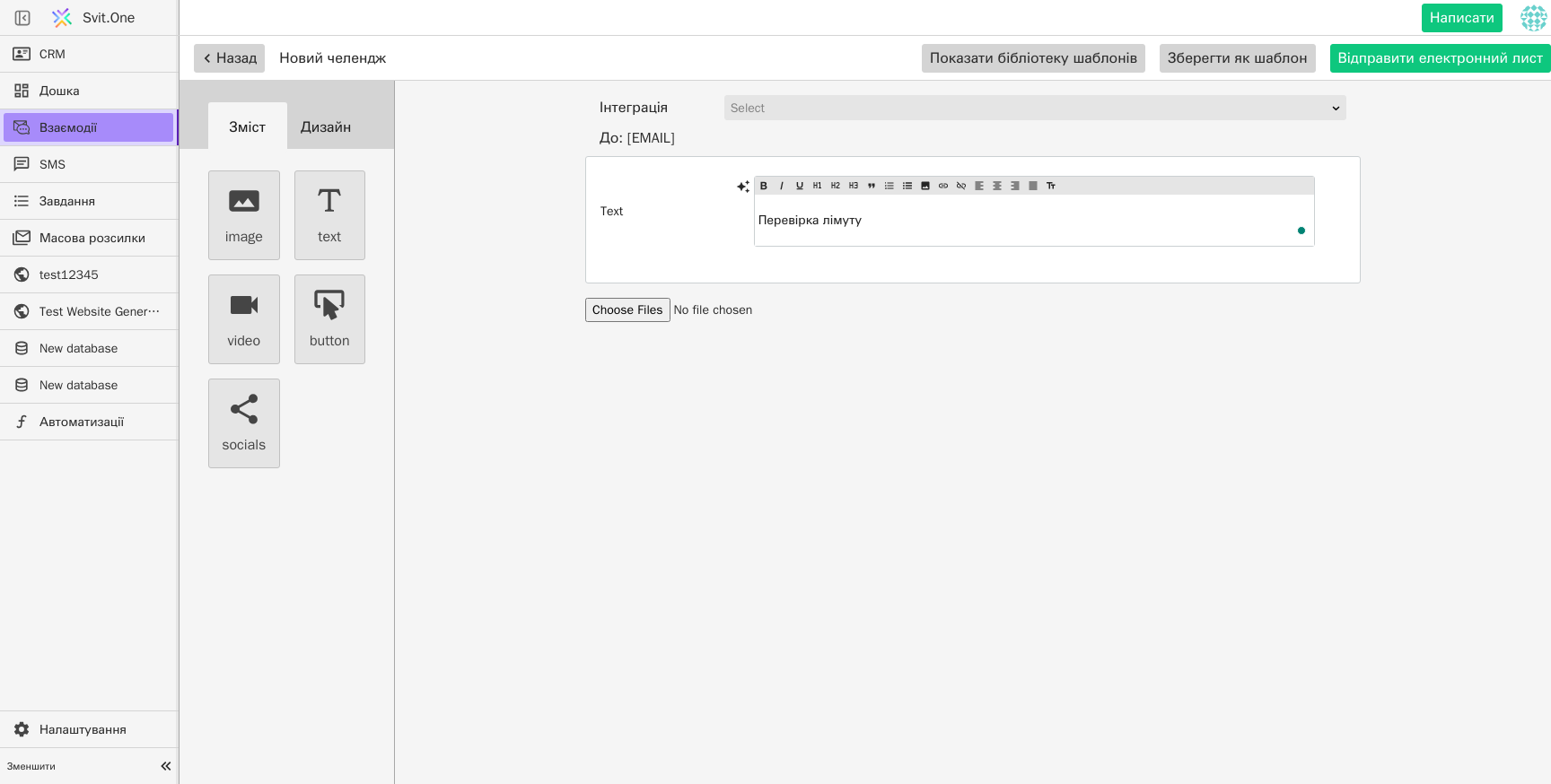 click at bounding box center (714, 309) 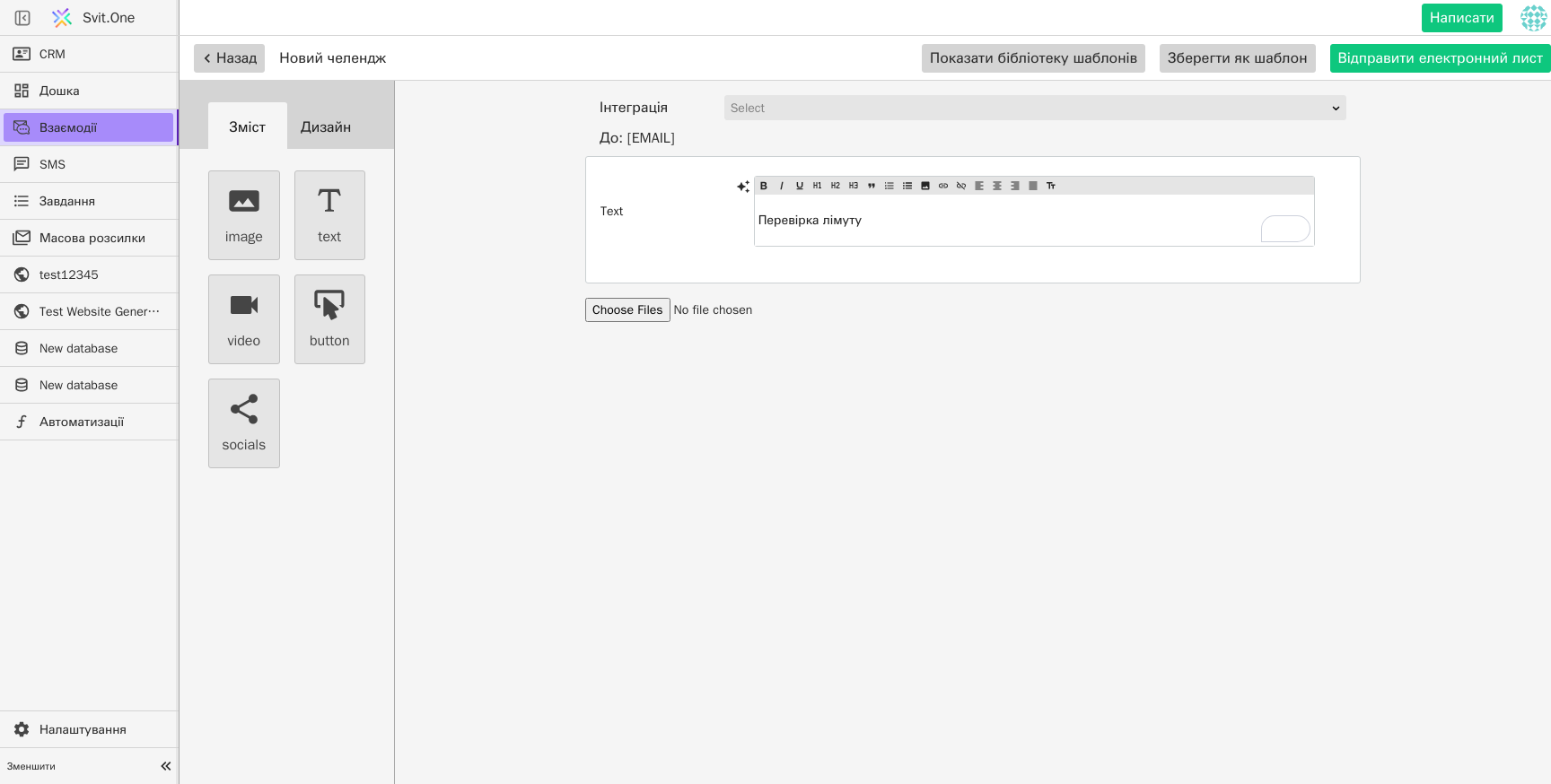 type on "C:\fakepath\Шпиль.zip" 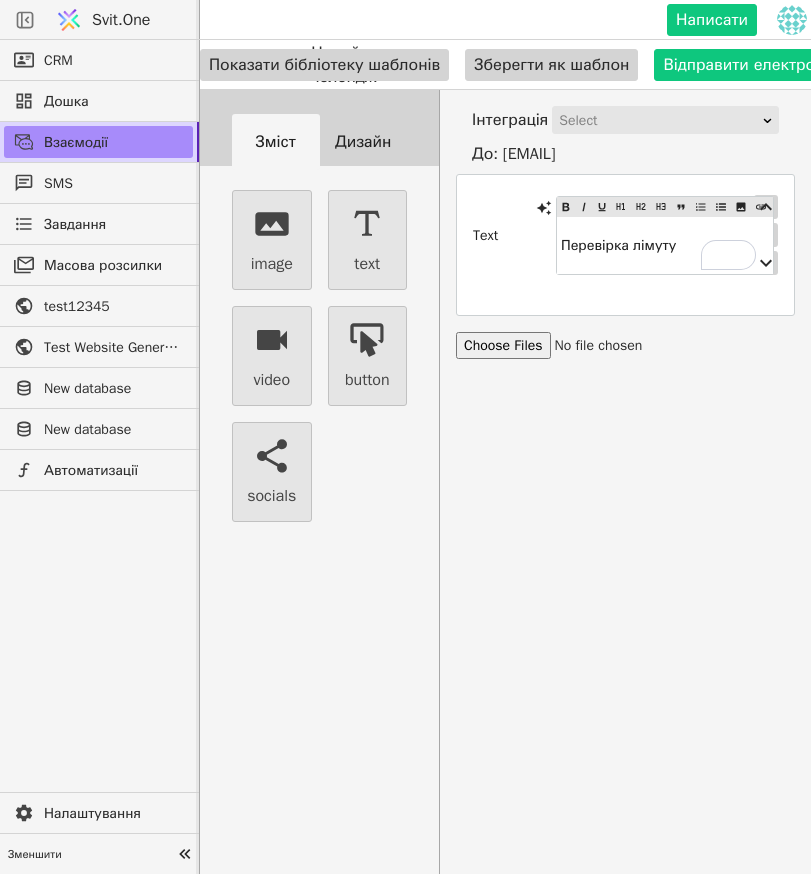 click on "Перевірка лімуту" at bounding box center [618, 245] 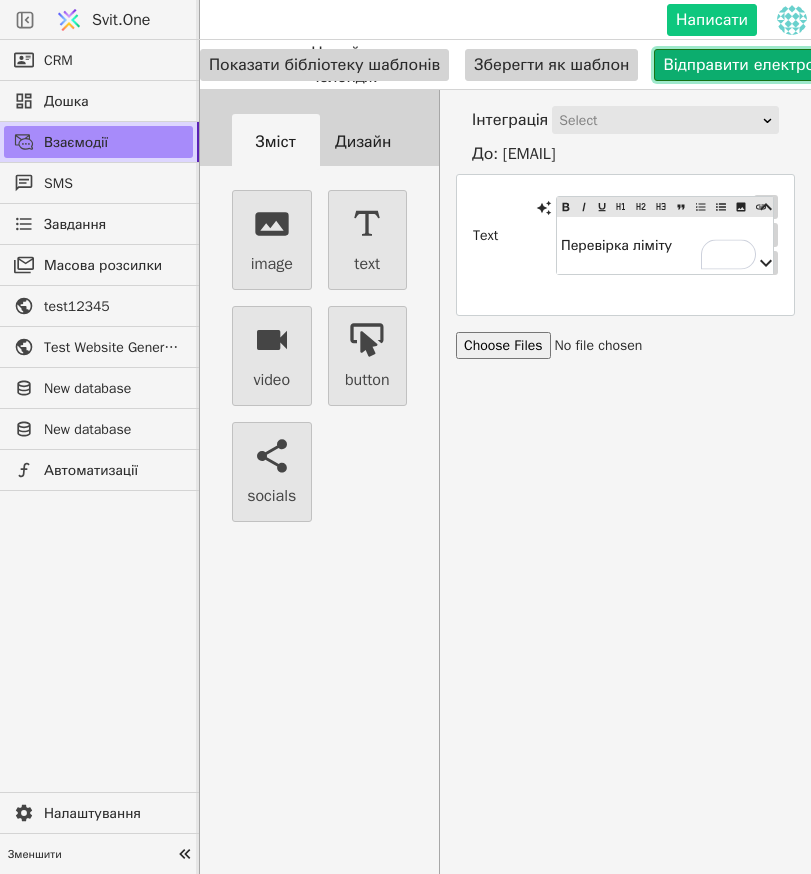 click on "Відправити електронний лист" at bounding box center (777, 65) 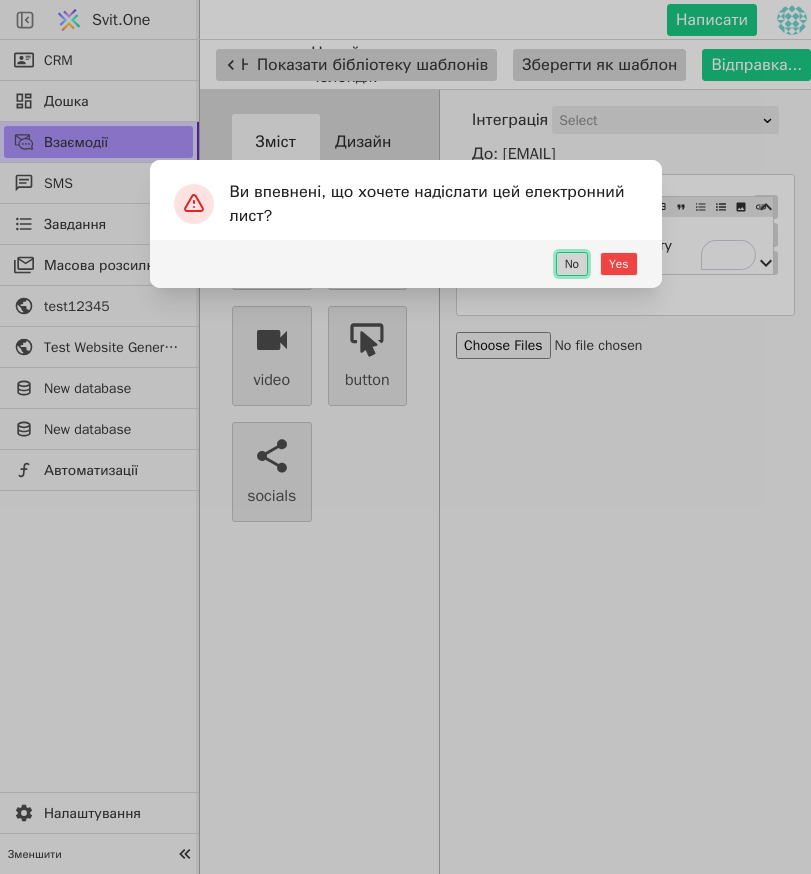 click on "No" at bounding box center [572, 264] 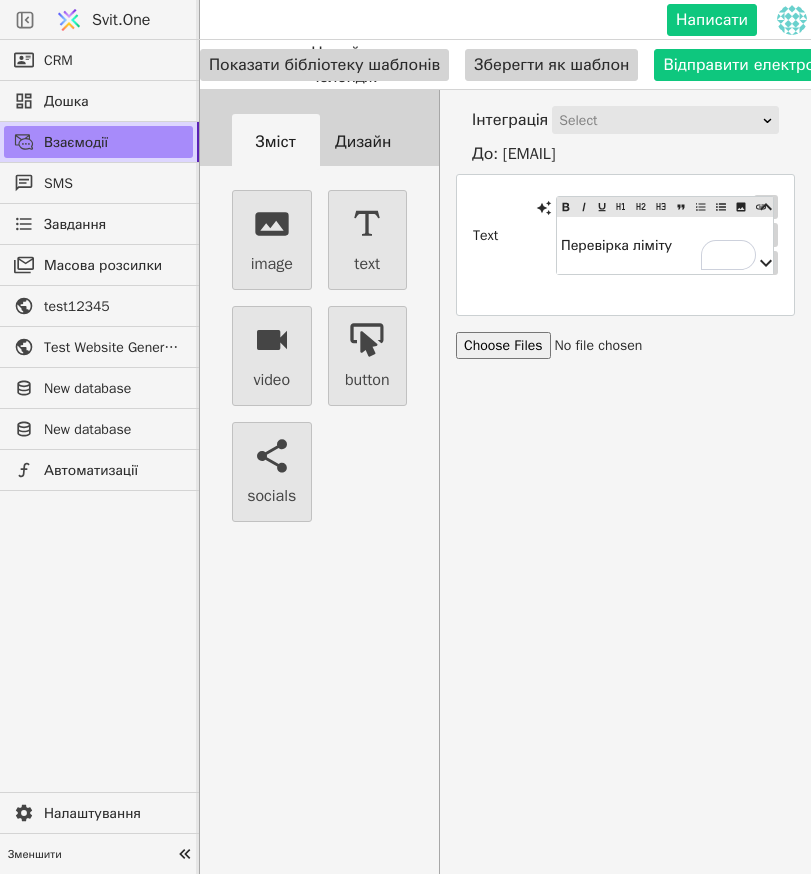 click on "Select" at bounding box center (659, 121) 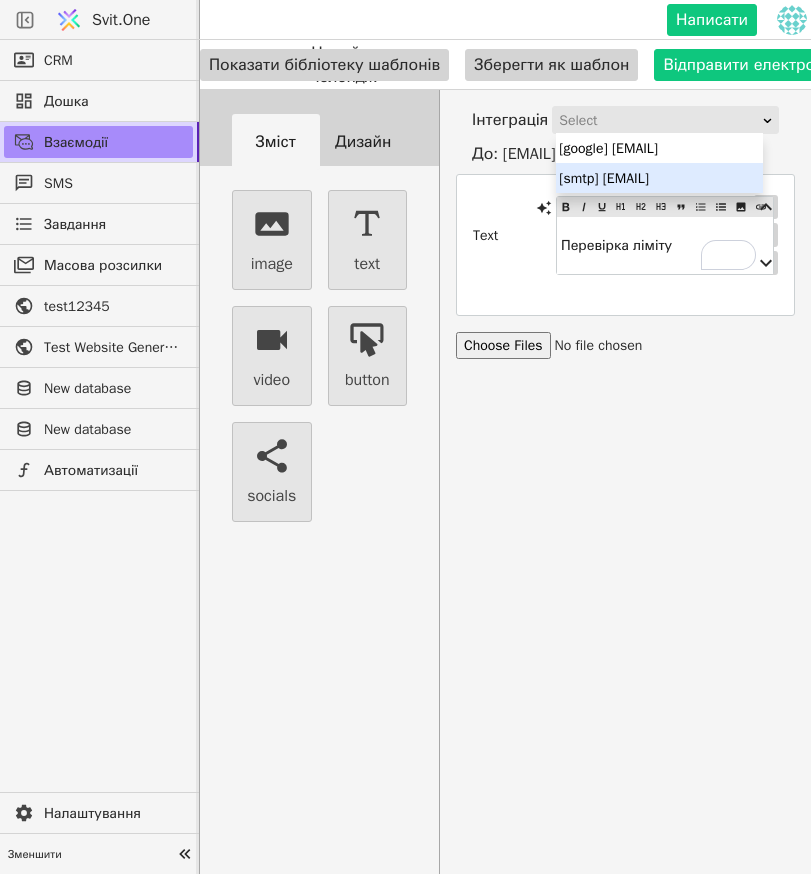 click on "[smtp] [EMAIL]" at bounding box center [659, 178] 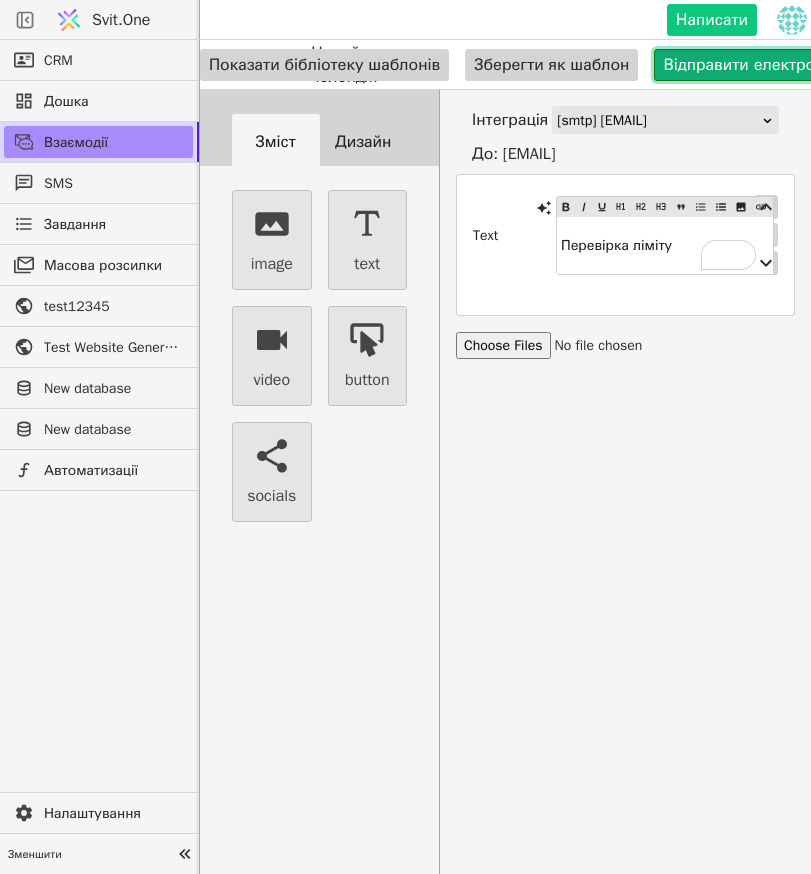 click on "Відправити електронний лист" at bounding box center [777, 65] 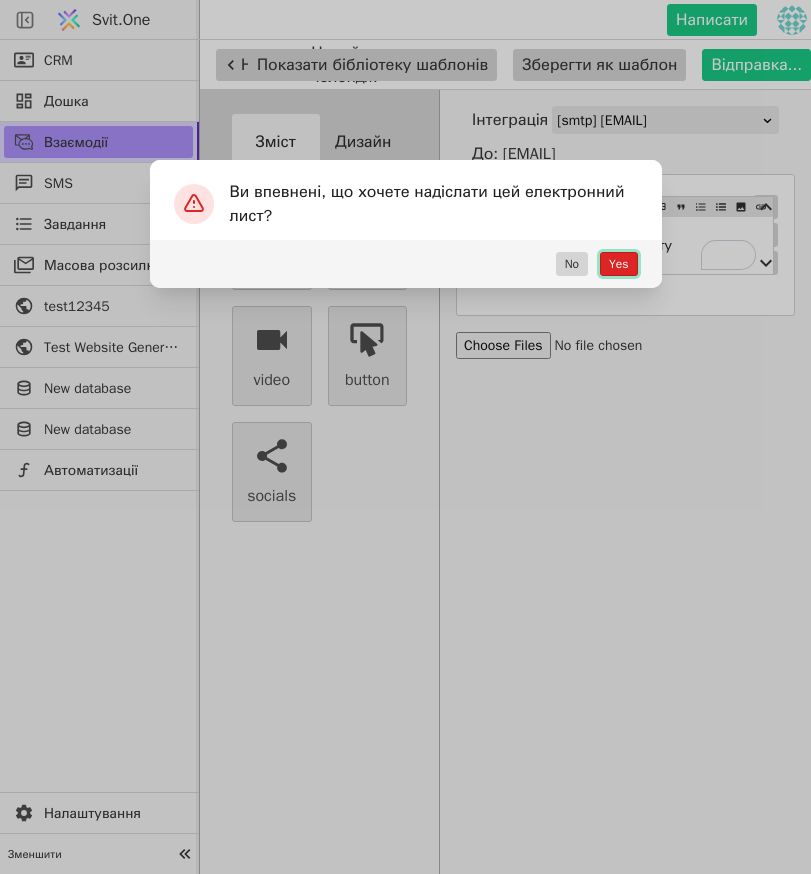 click on "Yes" at bounding box center [618, 264] 